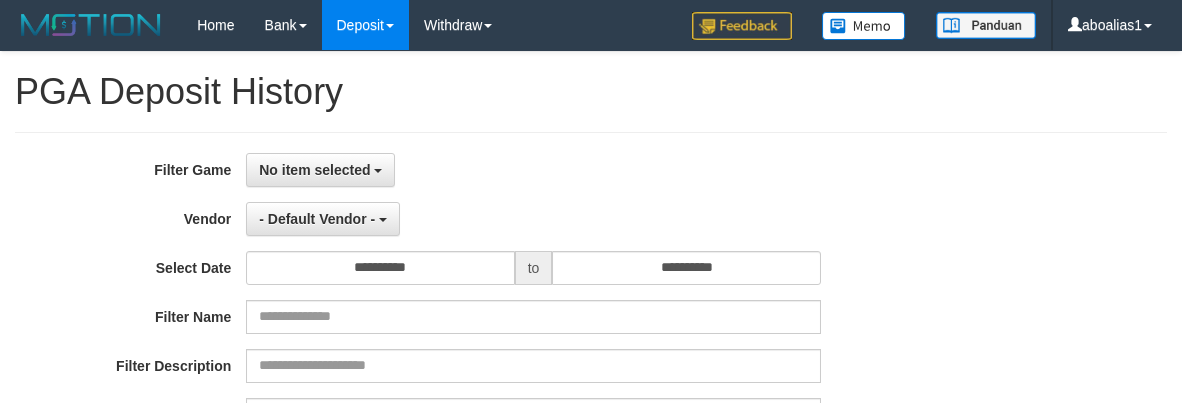 select 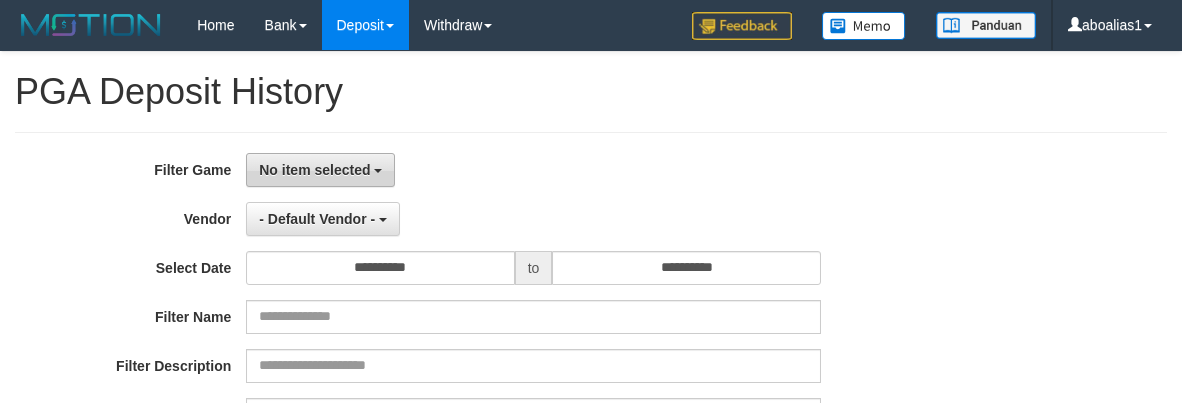 scroll, scrollTop: 0, scrollLeft: 0, axis: both 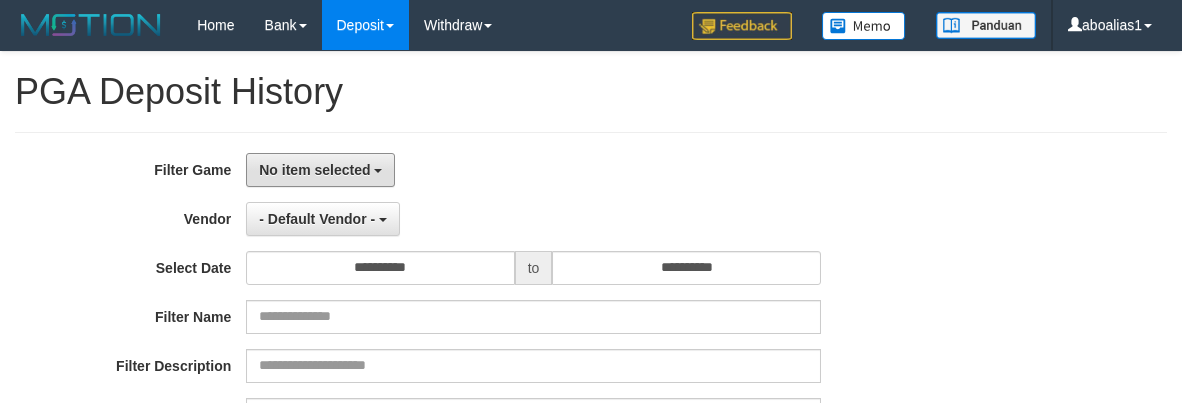 drag, startPoint x: 301, startPoint y: 167, endPoint x: 336, endPoint y: 210, distance: 55.443665 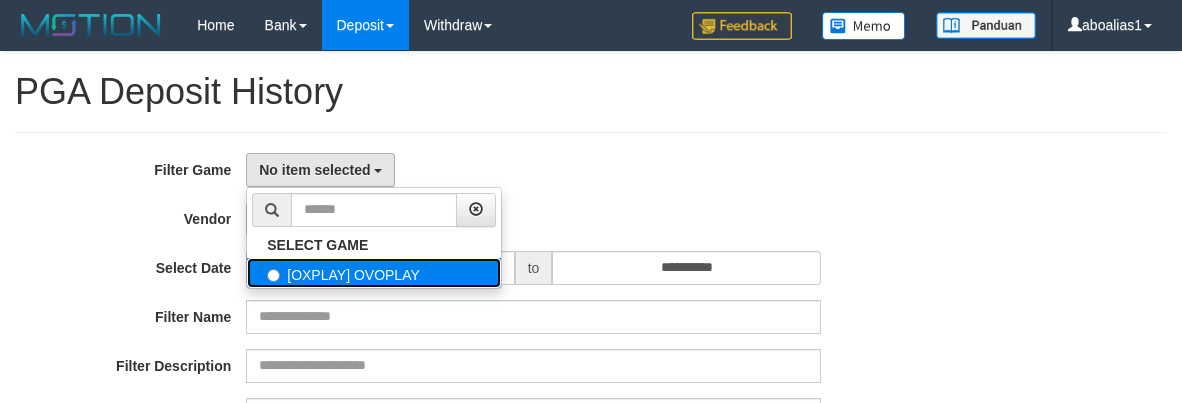 click on "[OXPLAY] OVOPLAY" at bounding box center [374, 273] 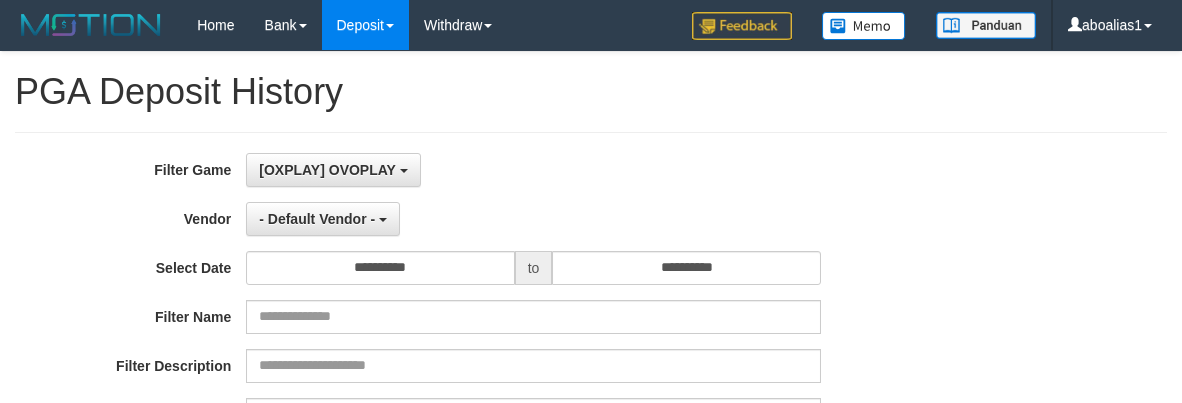 select on "****" 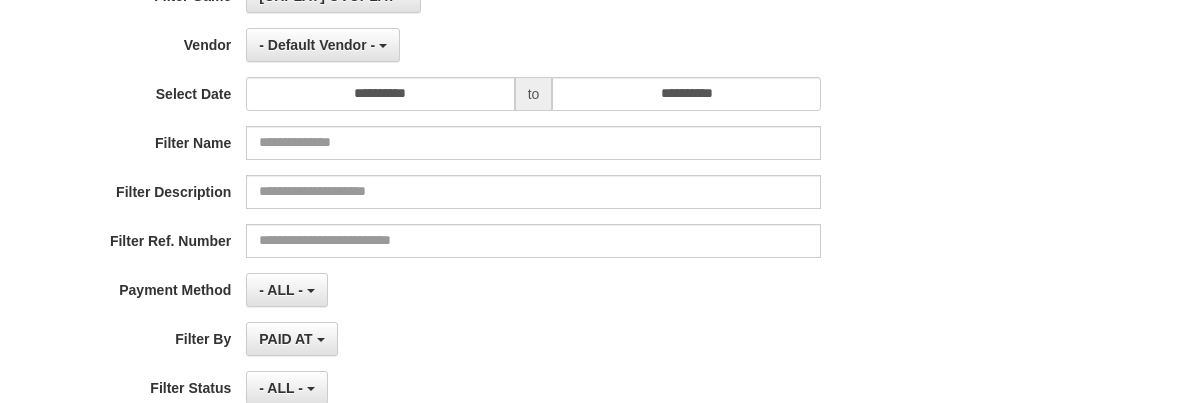scroll, scrollTop: 400, scrollLeft: 0, axis: vertical 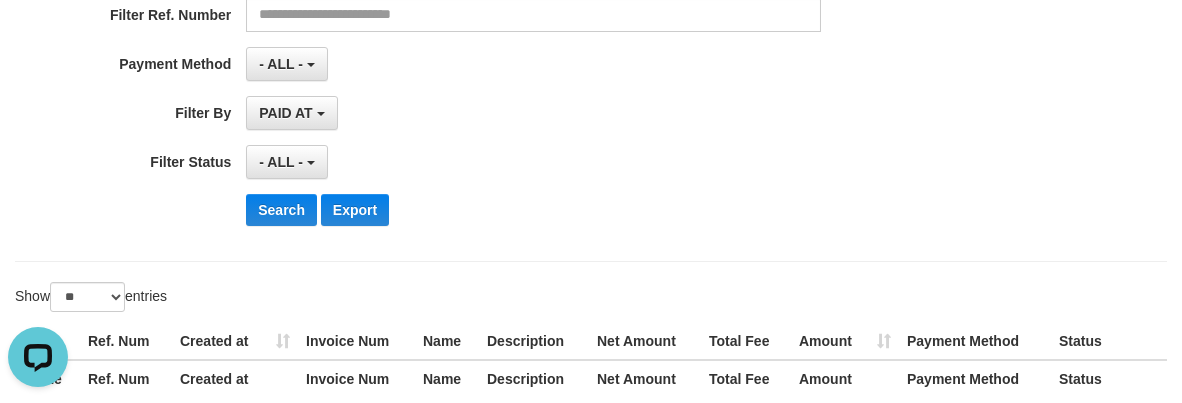 click on "**********" at bounding box center [492, -3] 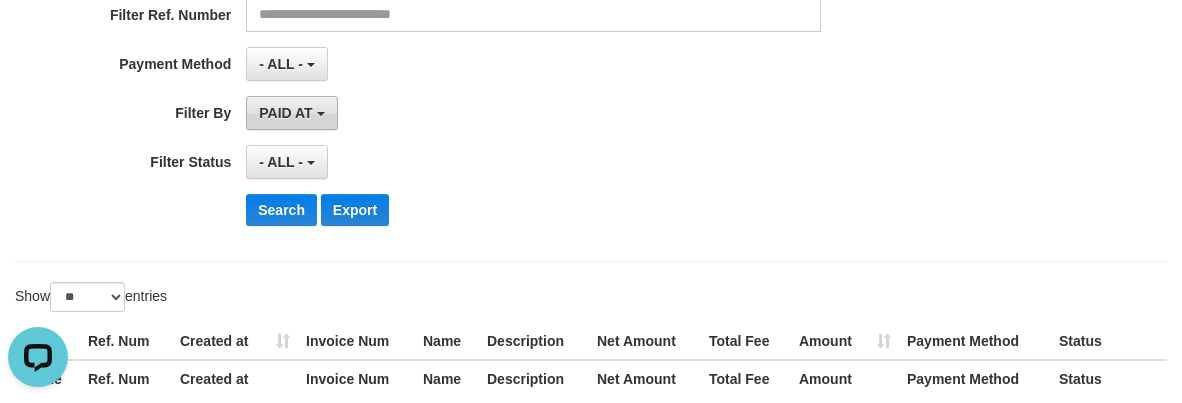 click on "PAID AT" at bounding box center [285, 113] 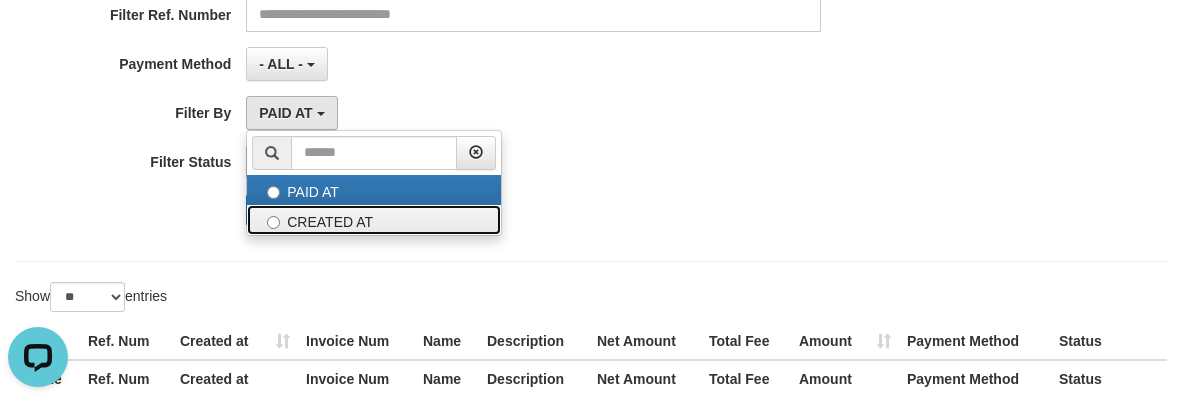 drag, startPoint x: 298, startPoint y: 224, endPoint x: 297, endPoint y: 213, distance: 11.045361 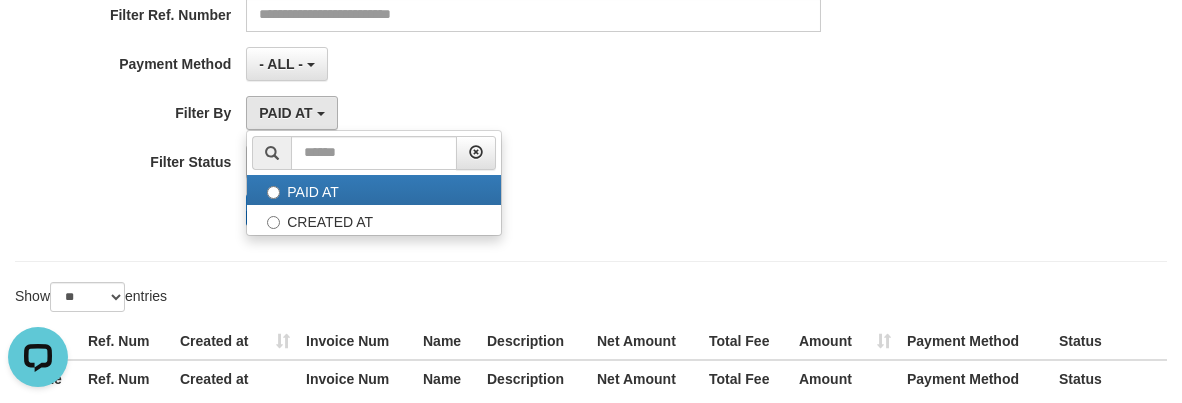 select on "*" 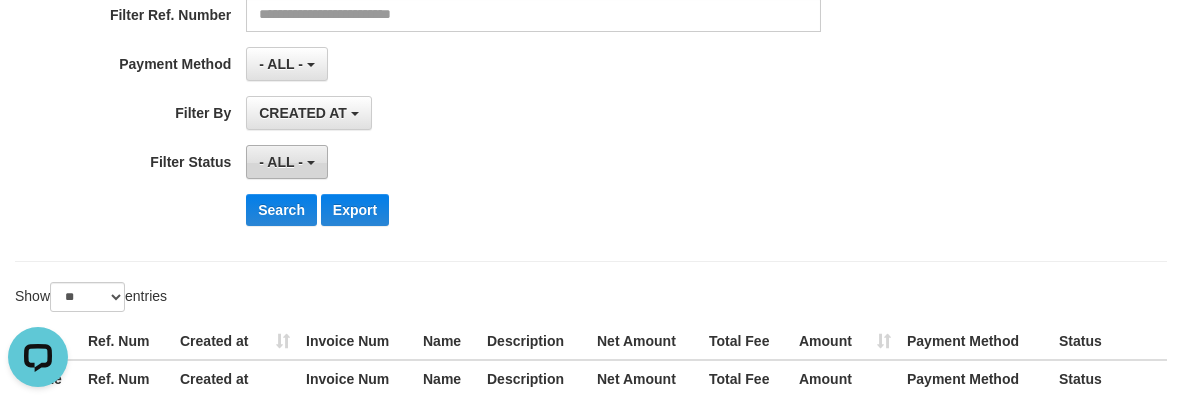 click on "- ALL -" at bounding box center [286, 162] 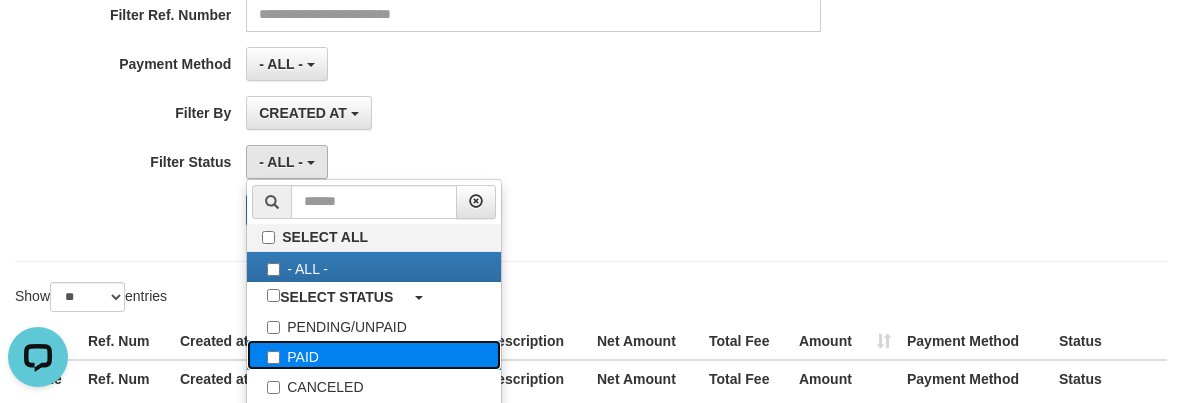 click on "PAID" at bounding box center (374, 355) 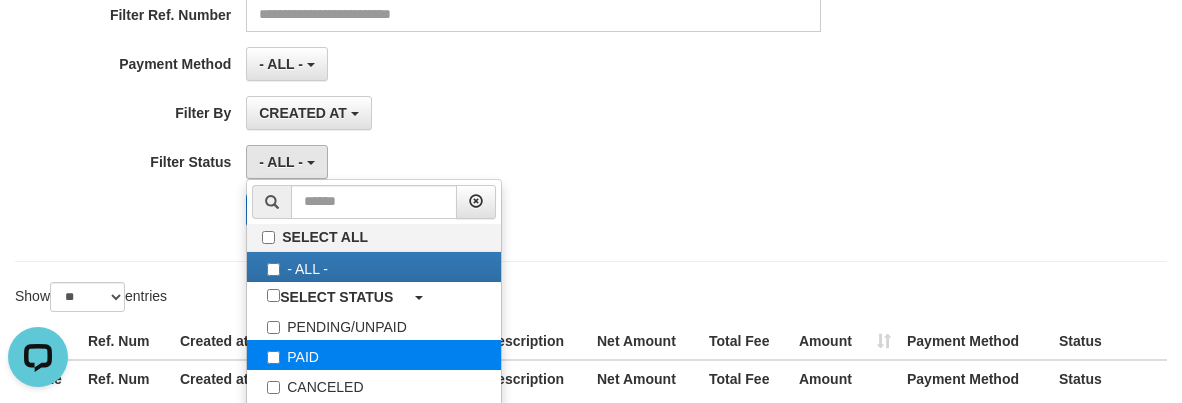 select on "*" 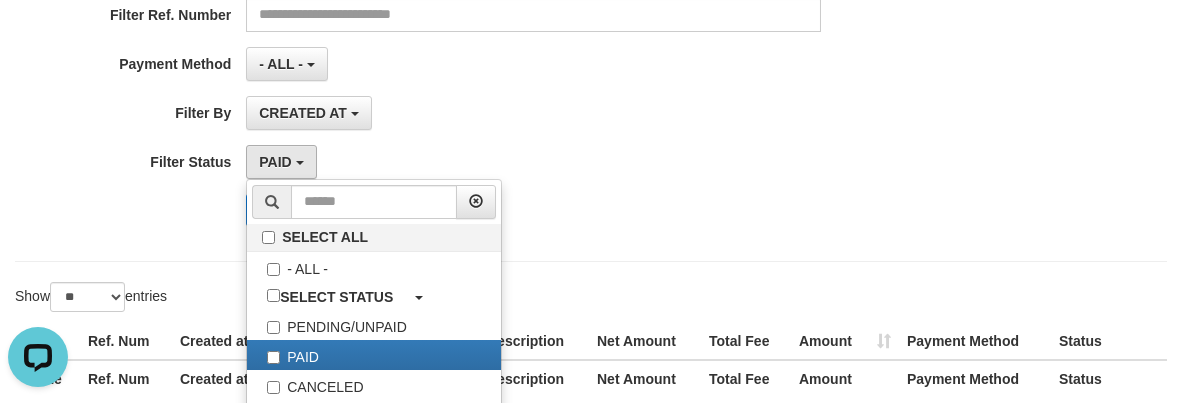drag, startPoint x: 436, startPoint y: 166, endPoint x: 401, endPoint y: 173, distance: 35.69314 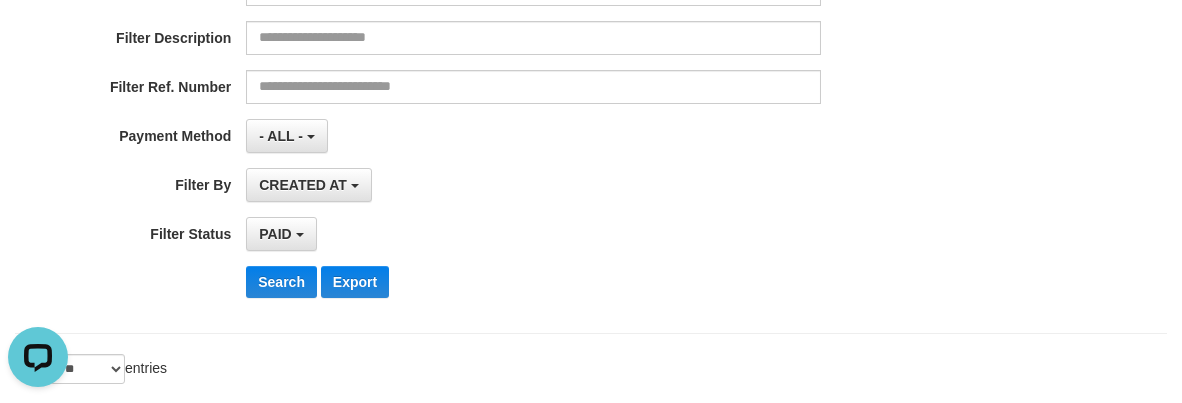 scroll, scrollTop: 100, scrollLeft: 0, axis: vertical 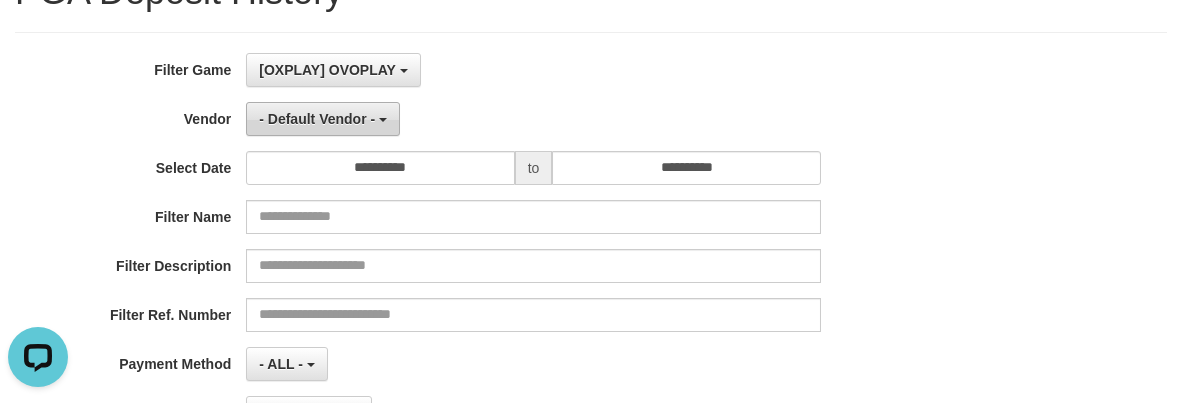 click on "- Default Vendor -" at bounding box center (317, 119) 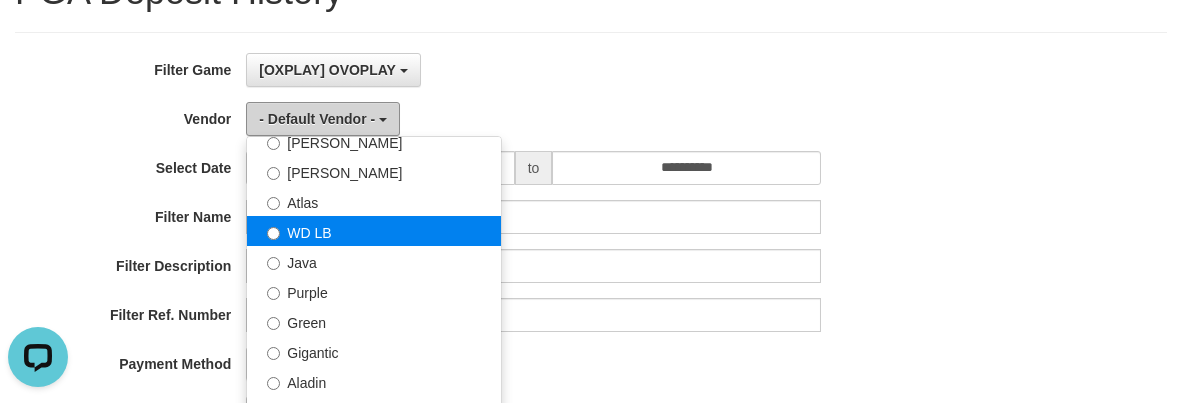 scroll, scrollTop: 200, scrollLeft: 0, axis: vertical 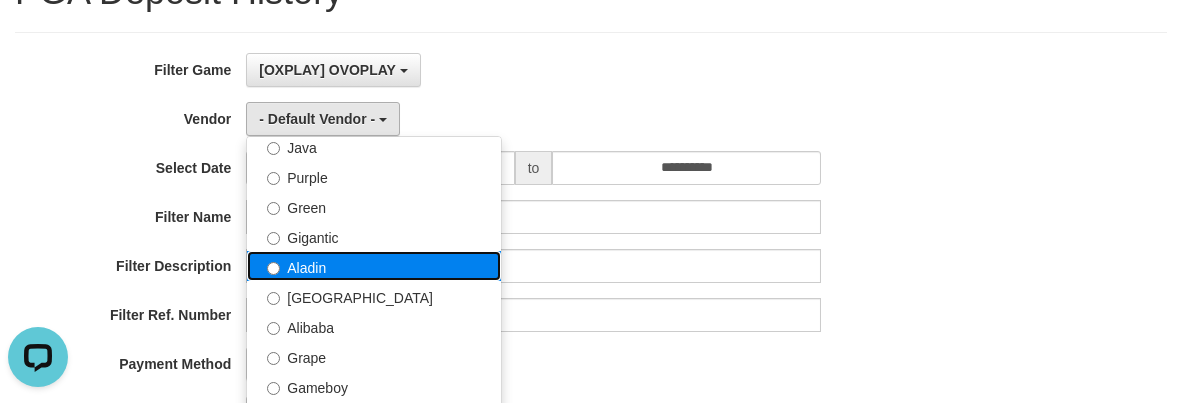 click on "Aladin" at bounding box center [374, 266] 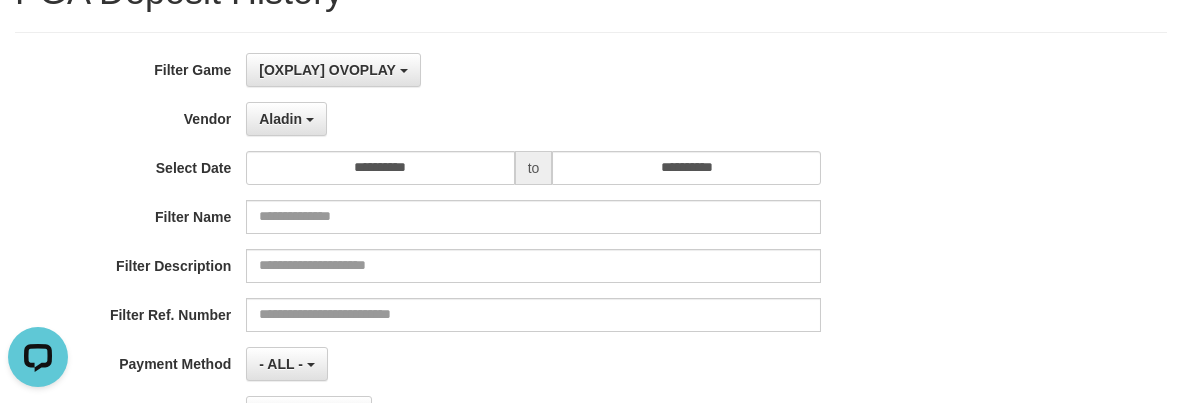 scroll, scrollTop: 400, scrollLeft: 0, axis: vertical 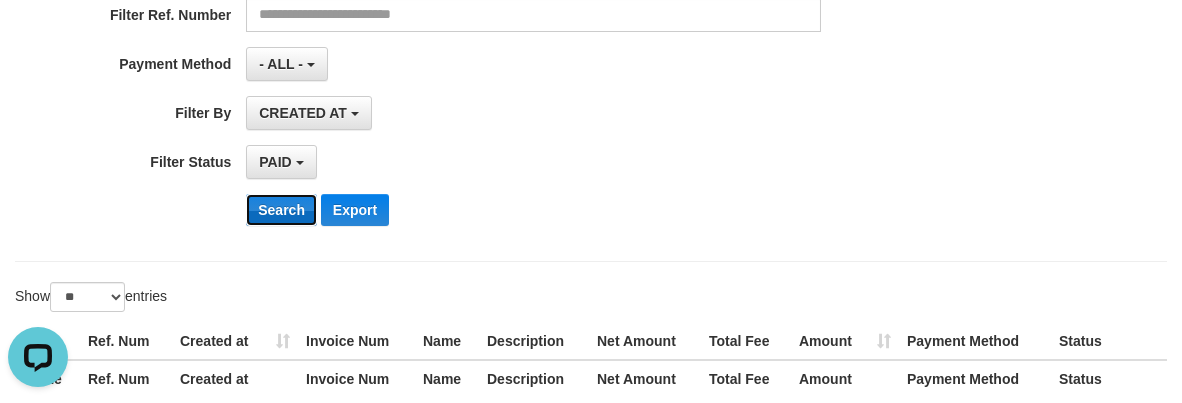click on "Search" at bounding box center [281, 210] 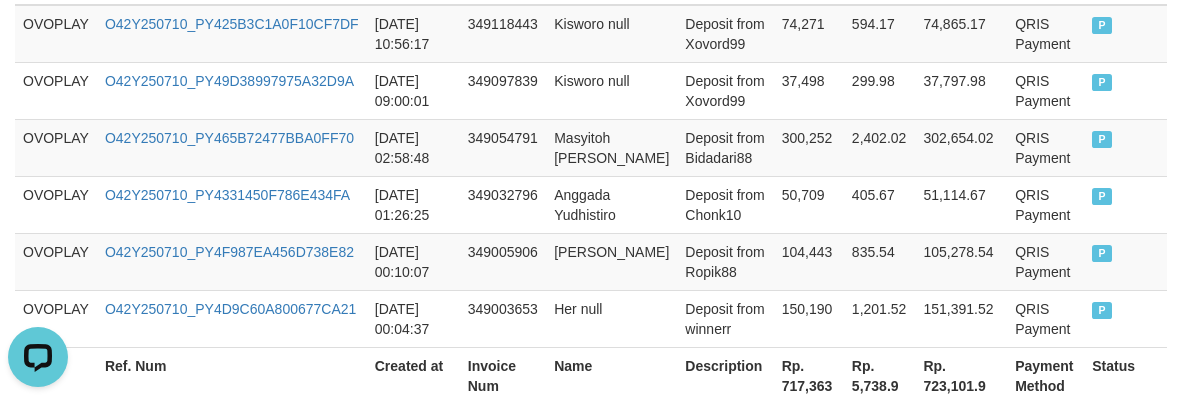 scroll, scrollTop: 936, scrollLeft: 0, axis: vertical 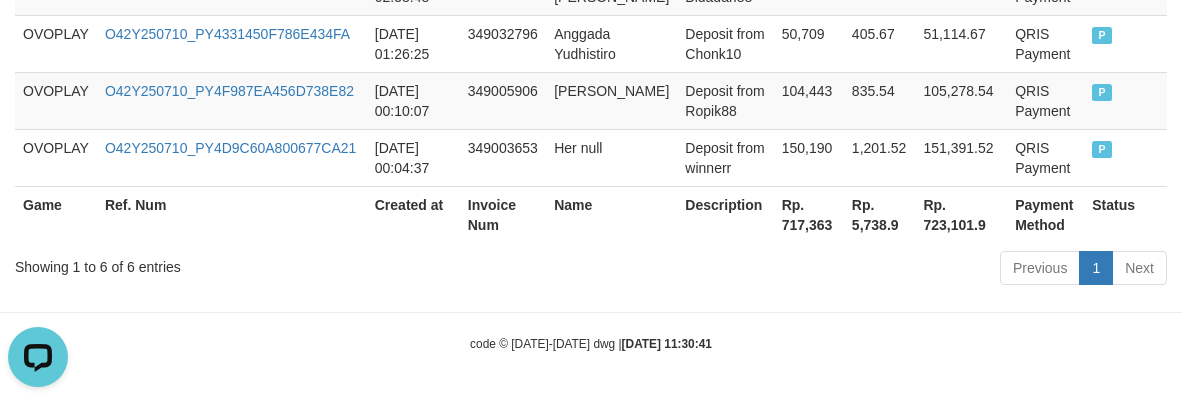 click on "Rp. 717,363" at bounding box center [809, 214] 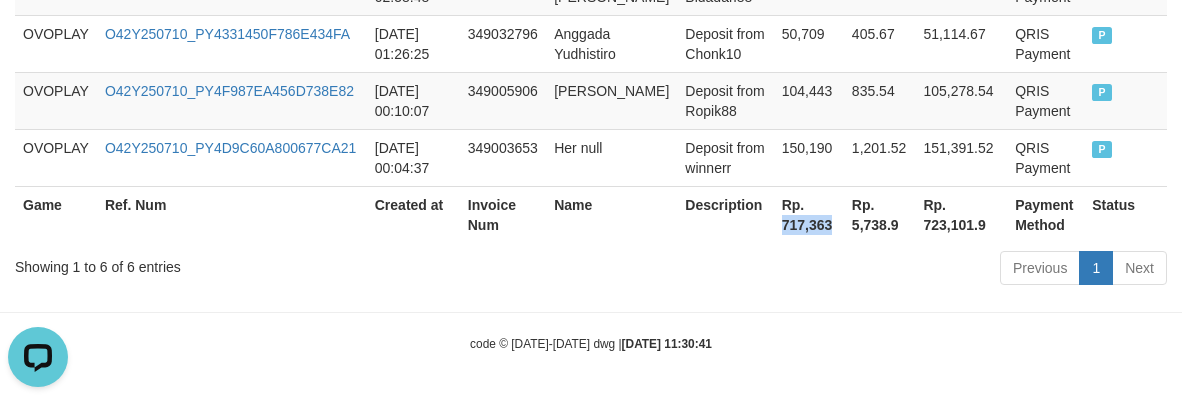 copy on "717,363" 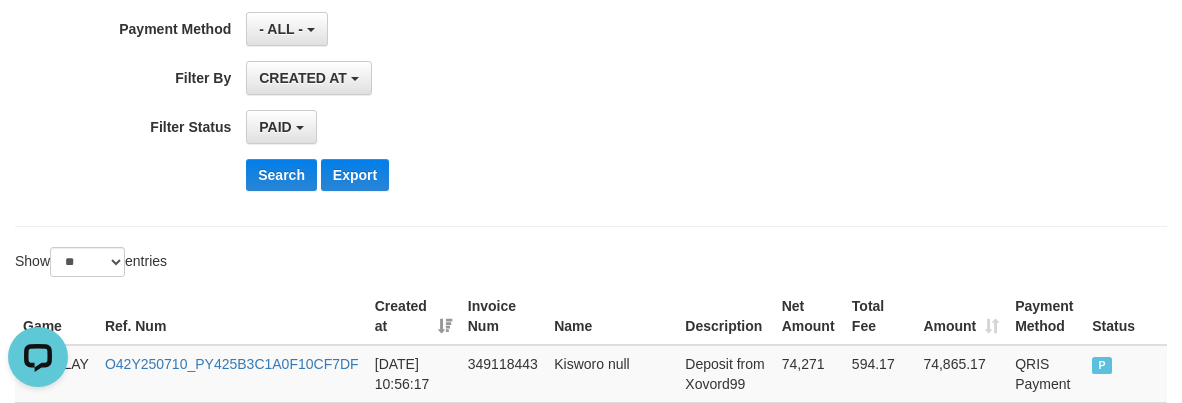 scroll, scrollTop: 0, scrollLeft: 0, axis: both 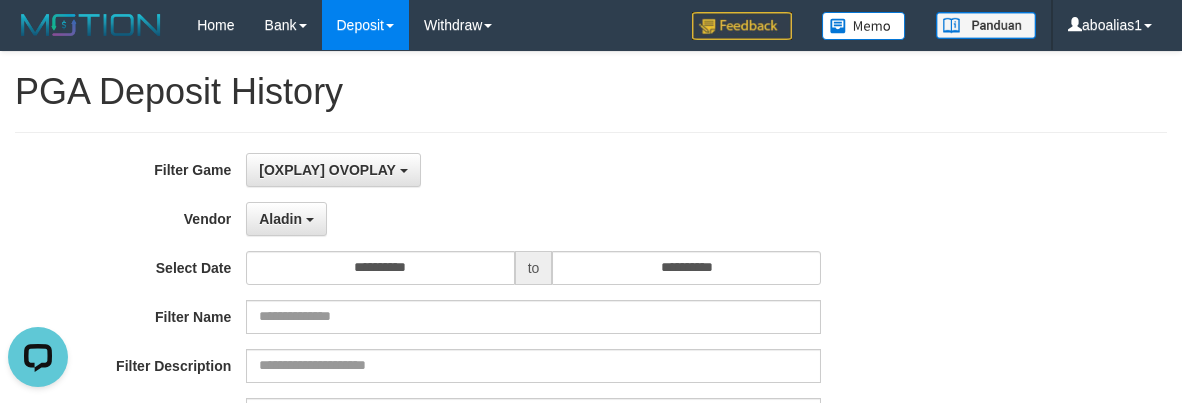 click on "Aladin    - Default Vendor -  [PERSON_NAME]  Atlas  WD LB  Java  Purple  Green  Gigantic  Aladin  Dubai  Alibaba  Grape  Gameboy  Bigon  Allstar  Xtr  Gama  IBX11  Selat  Borde  Indahjualpulsa  Lemavo  Gogogoy  Itudo  Yuwanatopup  Sidikgame  Voucher100  Awalpulsa  Lambda  Combo  IBX3 NUANSATOPUP  IBX3 Pusatjualpulsa  IBX3 Itemgame  IBX3 SILAKSA  IBX3 Makmurvoucher  IBX3 MAKMURTOPUP  IBX3 Pilihvoucher" at bounding box center [533, 219] 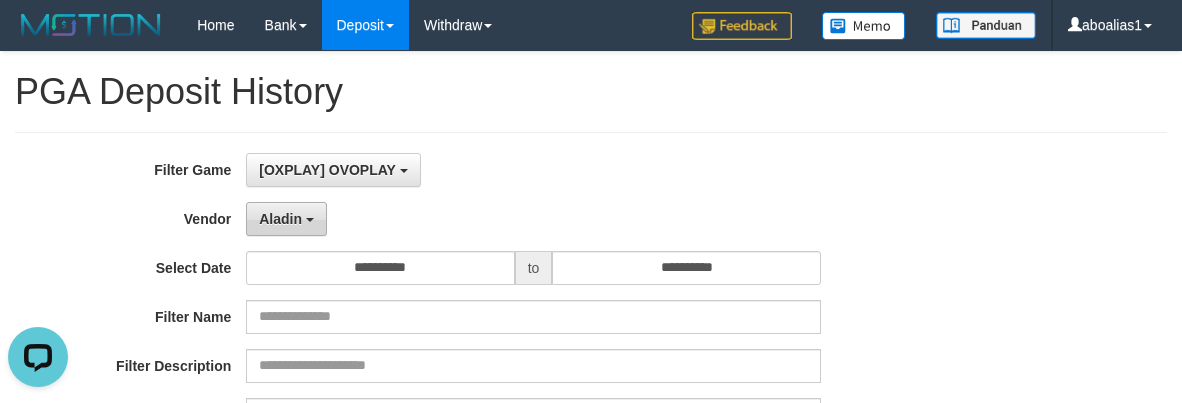 click at bounding box center [310, 220] 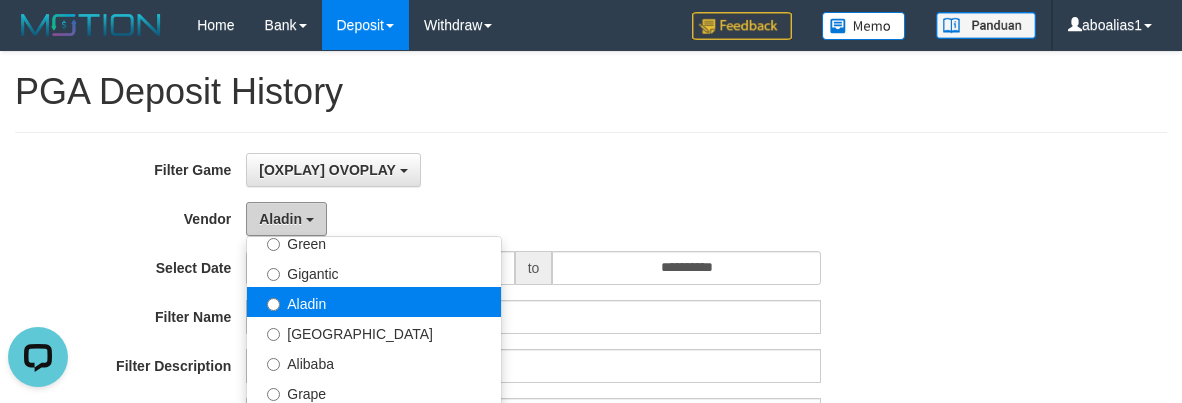 scroll, scrollTop: 400, scrollLeft: 0, axis: vertical 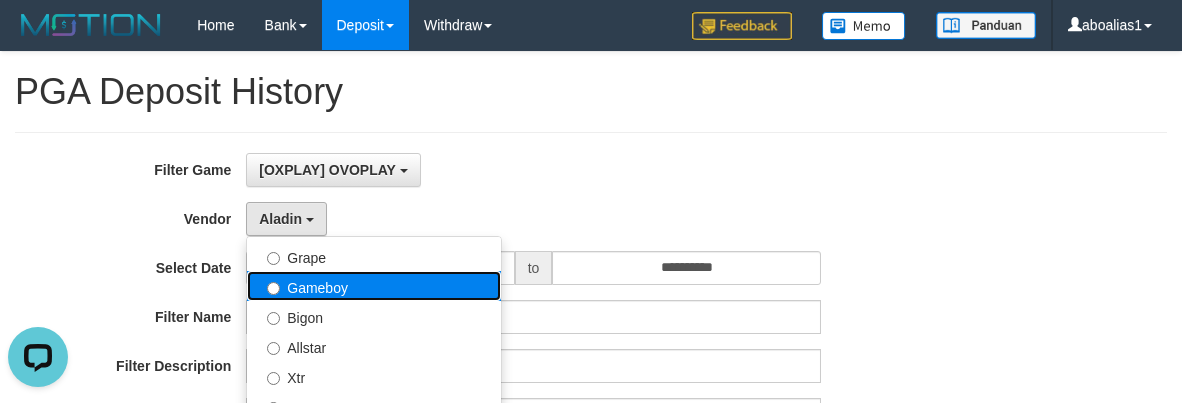 click on "Gameboy" at bounding box center (374, 286) 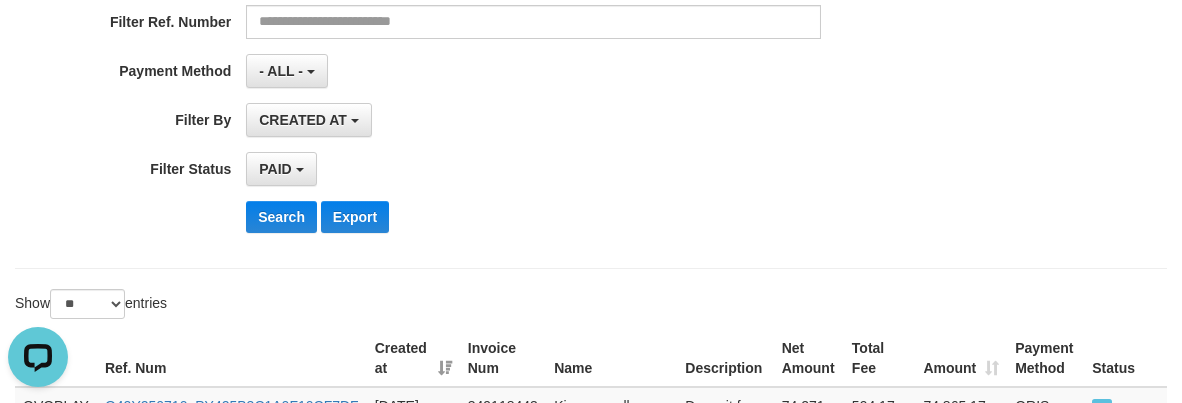 scroll, scrollTop: 400, scrollLeft: 0, axis: vertical 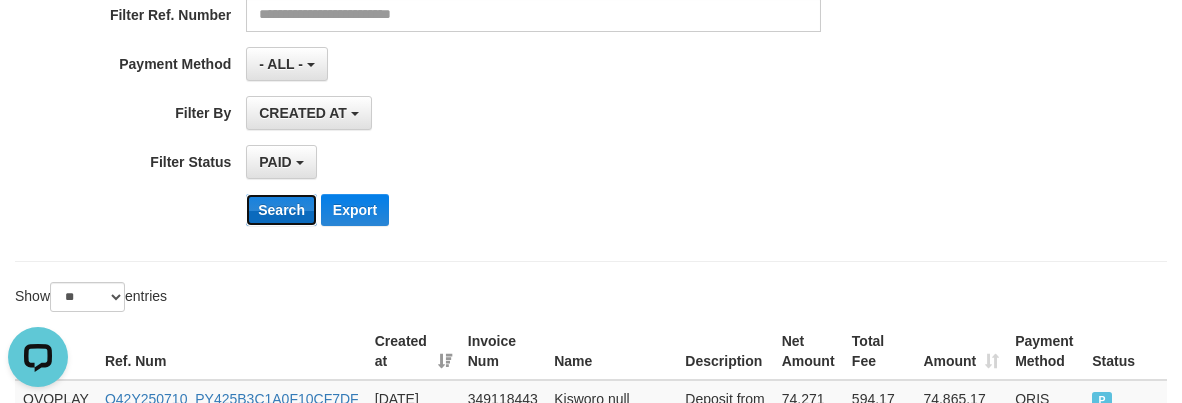 click on "Search" at bounding box center (281, 210) 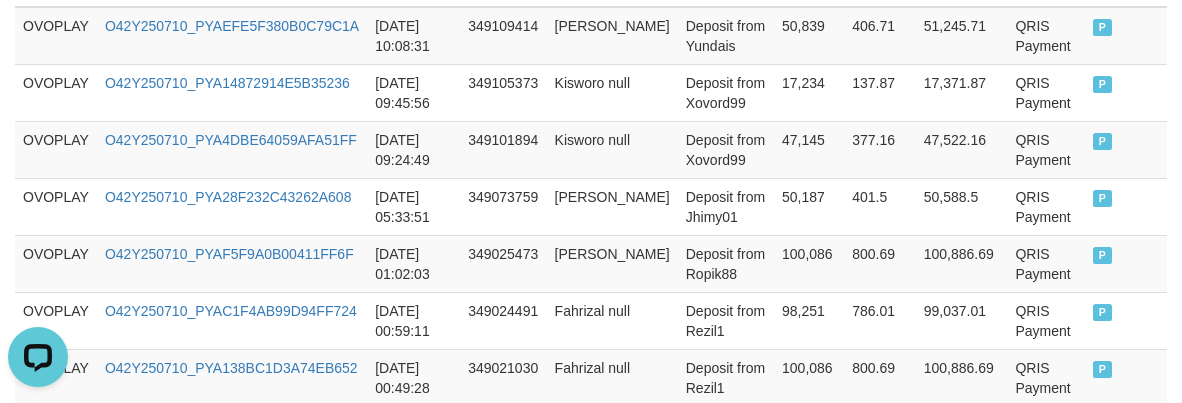 scroll, scrollTop: 1050, scrollLeft: 0, axis: vertical 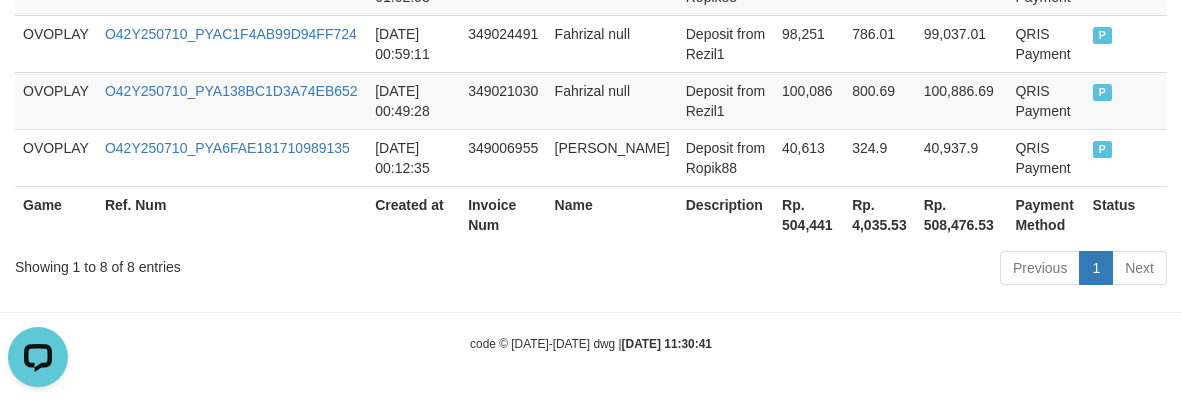 click on "Rp. 504,441" at bounding box center (809, 214) 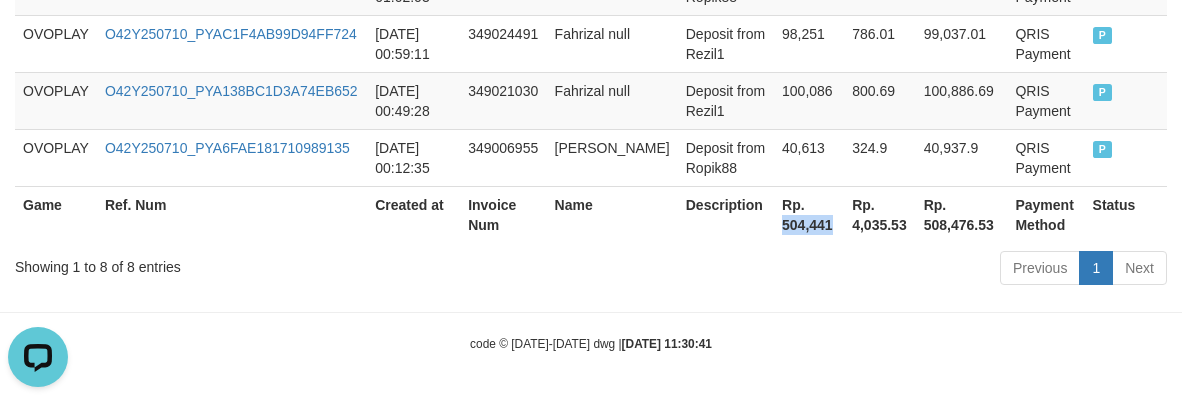 copy on "504,441" 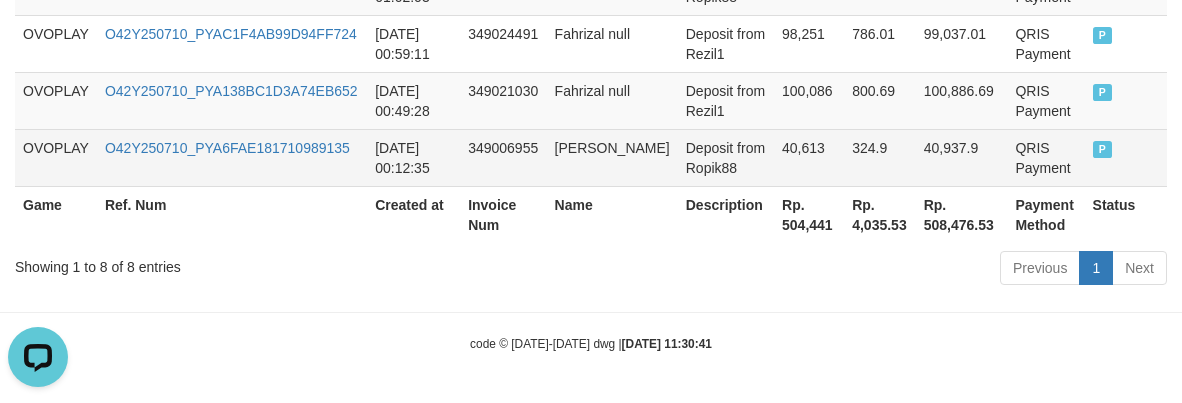 click on "Game Ref. Num Created at Invoice Num Name Description Net Amount Total Fee Amount Payment Method Status
Game Ref. Num Created at Invoice Num Name Description Rp. 504,441 Rp. 4,035.53 Rp. 508,476.53 Payment Method Status
OVOPLAY O42Y250710_PYAEFE5F380B0C79C1A [DATE] 10:08:31 349109414 [PERSON_NAME] from Yundais 50,839 406.71 51,245.71 QRIS Payment P   OVOPLAY O42Y250710_PYA14872914E5B35236 [DATE] 09:45:56 349105373 Kisworo null Deposit from Xovord99 17,234 137.87 17,371.87 QRIS Payment P   OVOPLAY O42Y250710_PYA4DBE64059AFA51FF [DATE] 09:24:49 349101894 Kisworo null Deposit from Xovord99 47,145 377.16 47,522.16 QRIS Payment P   OVOPLAY O42Y250710_PYA28F232C43262A608 [DATE] 05:33:51 349073759 Jhimie Ilham Deposit from Jhimy01 50,187 401.5 50,588.5 QRIS Payment P   OVOPLAY O42Y250710_PYAF5F9A0B00411FF6F [DATE] 01:02:03 349025473 Arofik Gaozi Deposit from Ropik88 100,086 800.69 100,886.69 QRIS Payment P   OVOPLAY O42Y250710_PYAC1F4AB99D94FF724 349024491 98,251" at bounding box center (591, -42) 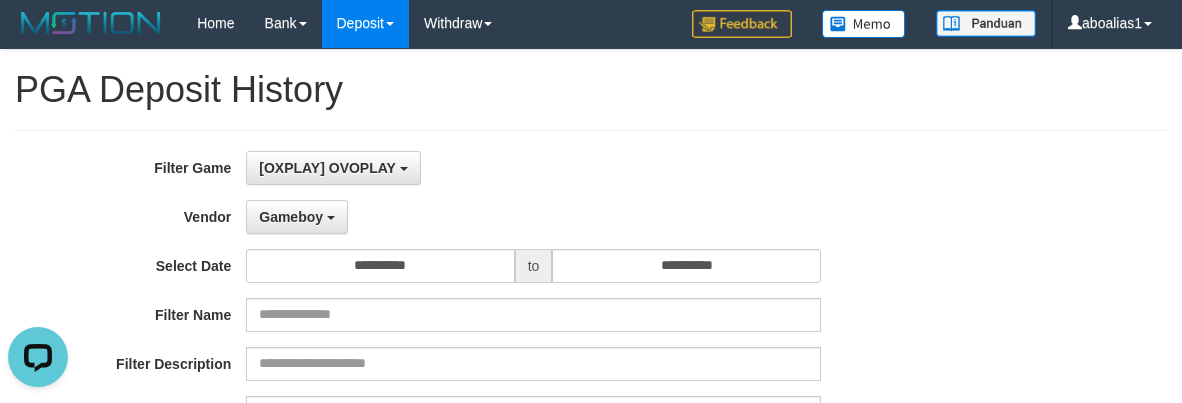scroll, scrollTop: 0, scrollLeft: 0, axis: both 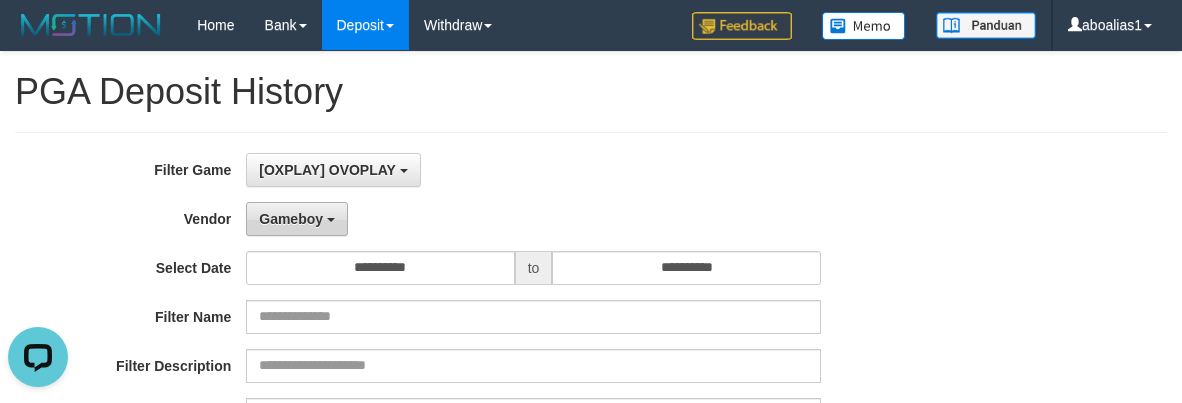 click on "Gameboy" at bounding box center [291, 219] 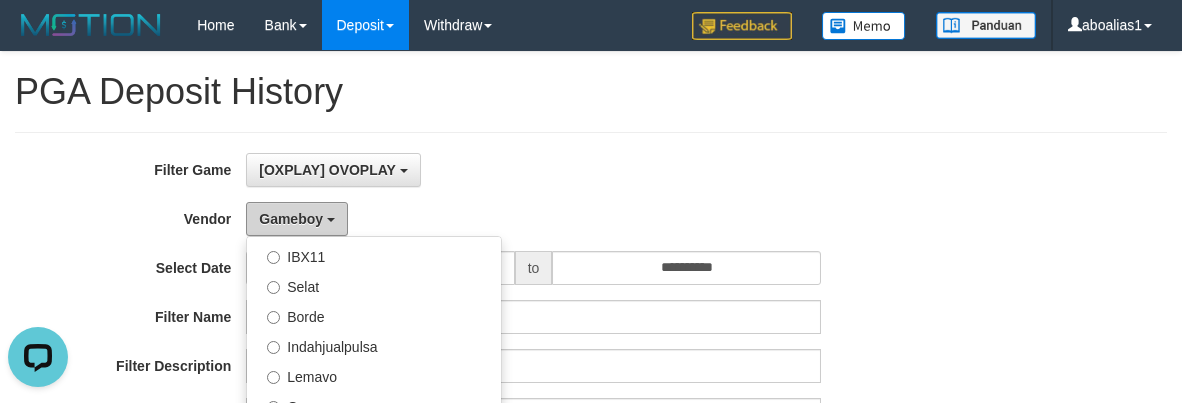 scroll, scrollTop: 686, scrollLeft: 0, axis: vertical 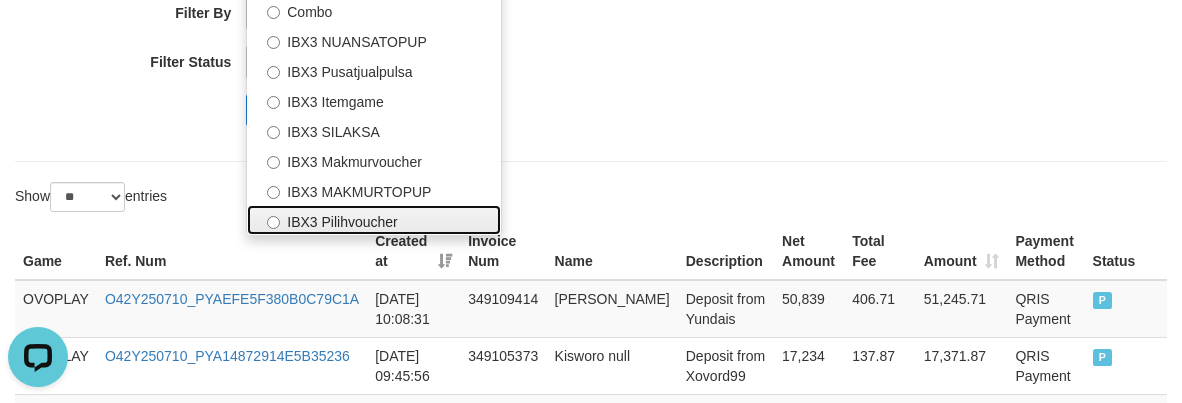 drag, startPoint x: 369, startPoint y: 228, endPoint x: 293, endPoint y: 146, distance: 111.8034 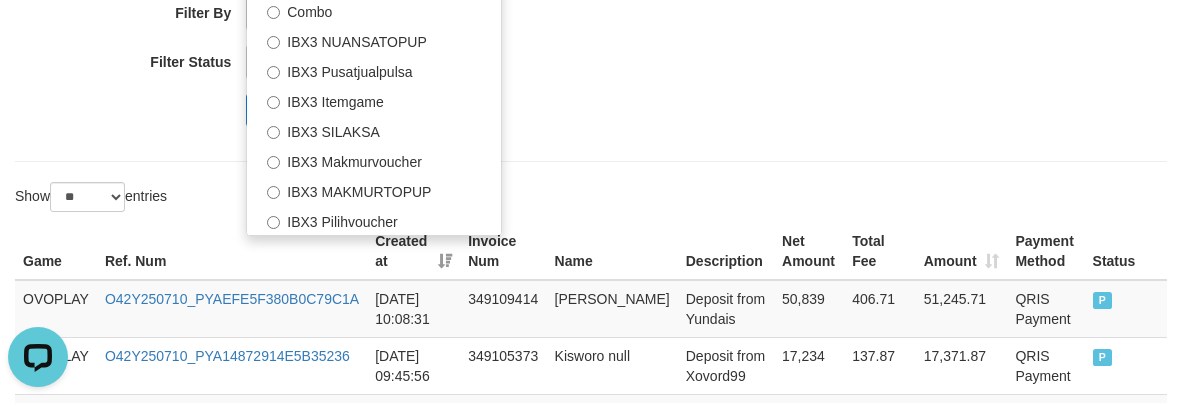 select on "**********" 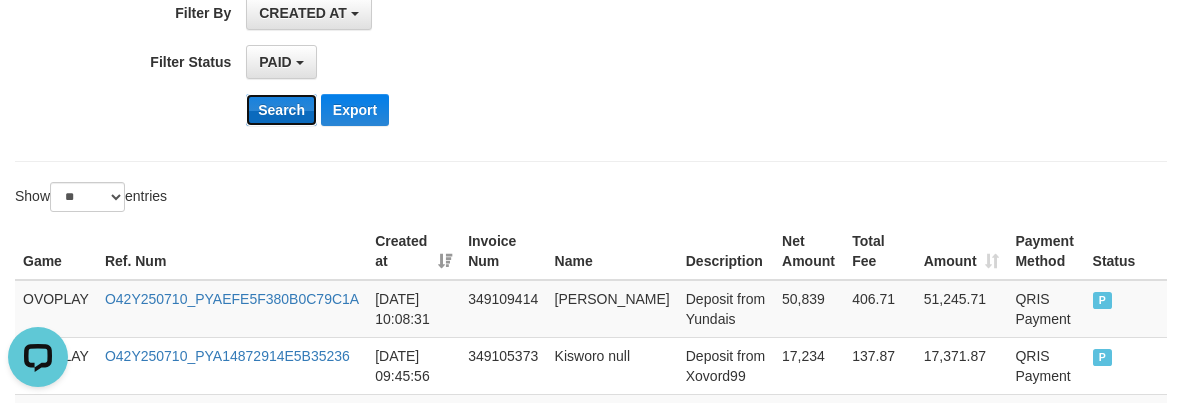 click on "Search" at bounding box center (281, 110) 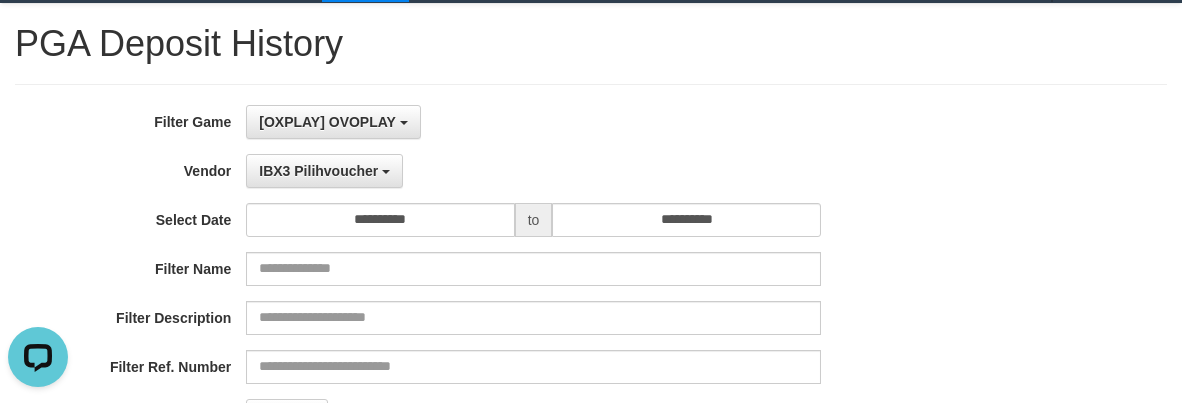 scroll, scrollTop: 0, scrollLeft: 0, axis: both 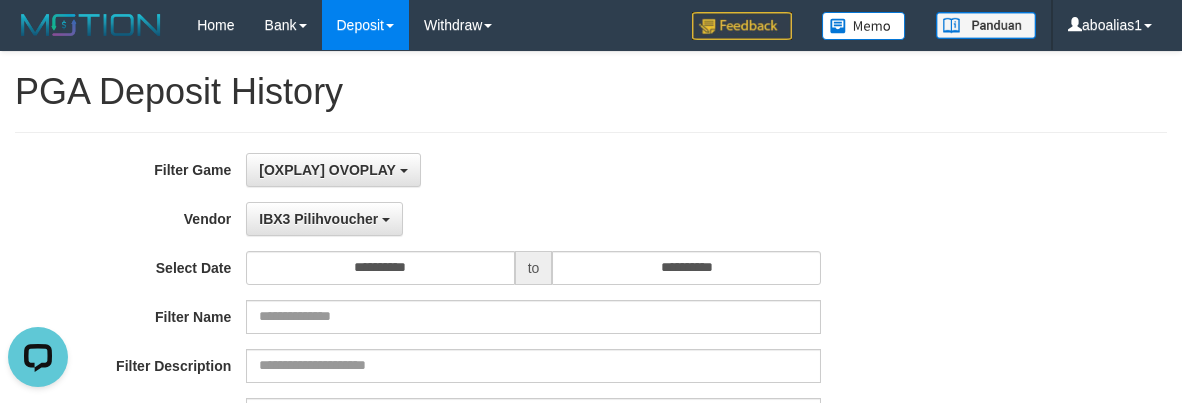 click on "**********" at bounding box center (492, 170) 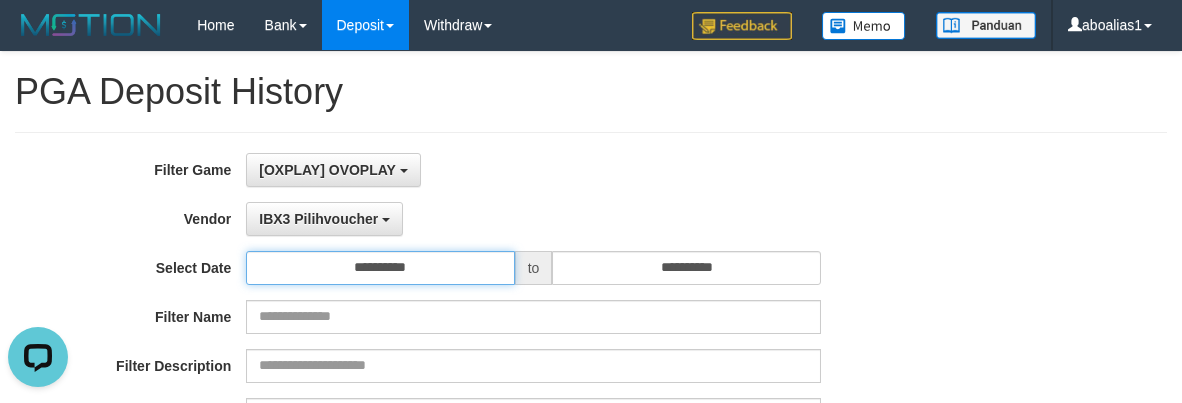 click on "**********" at bounding box center [380, 268] 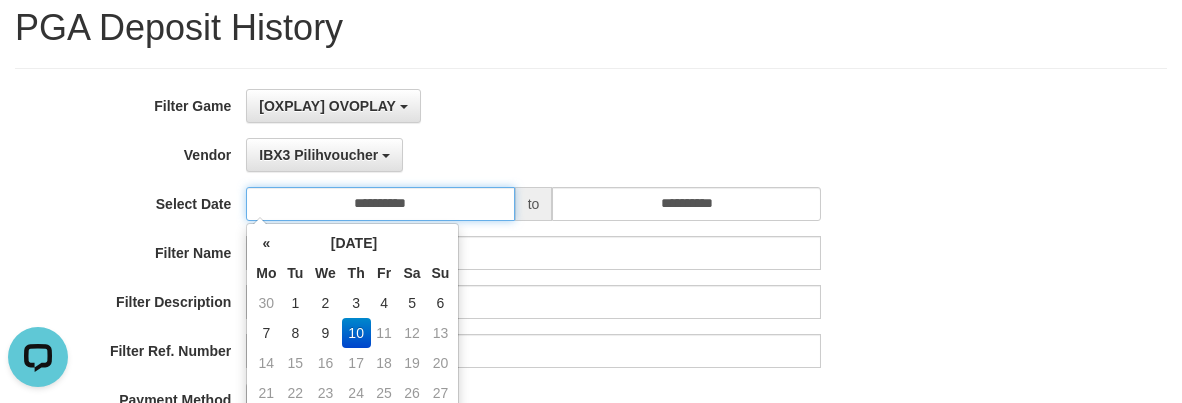 scroll, scrollTop: 100, scrollLeft: 0, axis: vertical 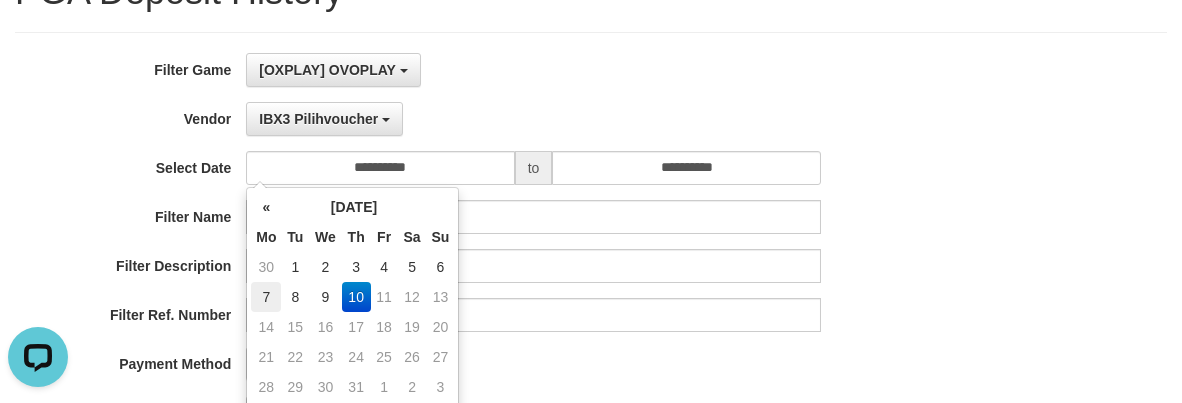 click on "7" at bounding box center [266, 297] 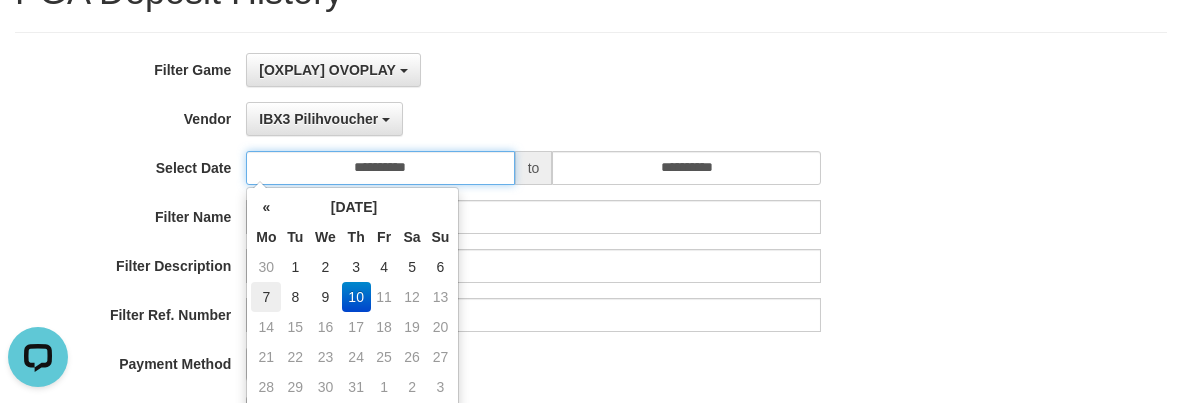 type on "**********" 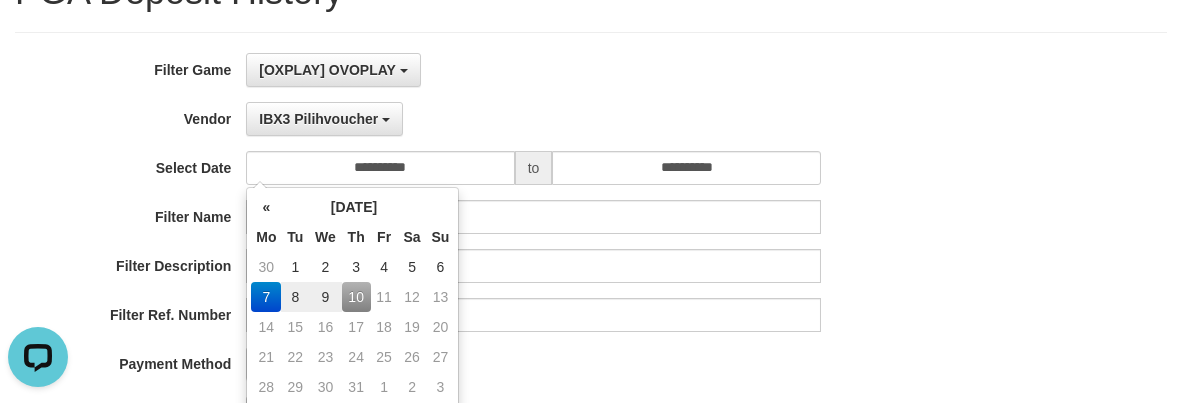 click on "**********" at bounding box center (492, 168) 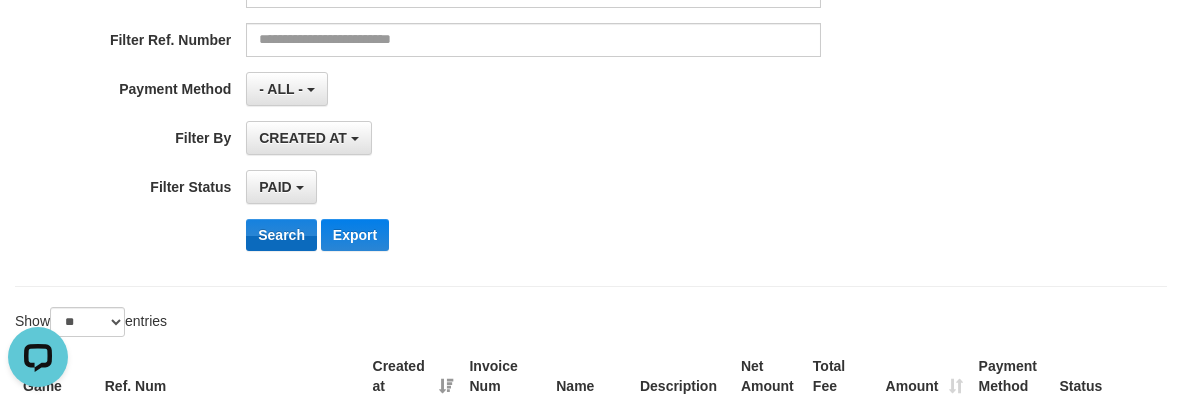 scroll, scrollTop: 400, scrollLeft: 0, axis: vertical 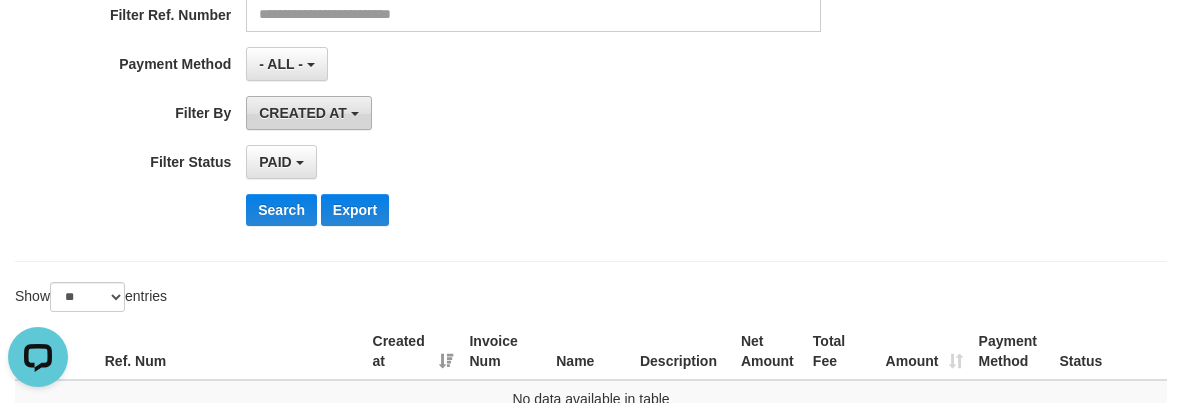click on "CREATED AT" at bounding box center [303, 113] 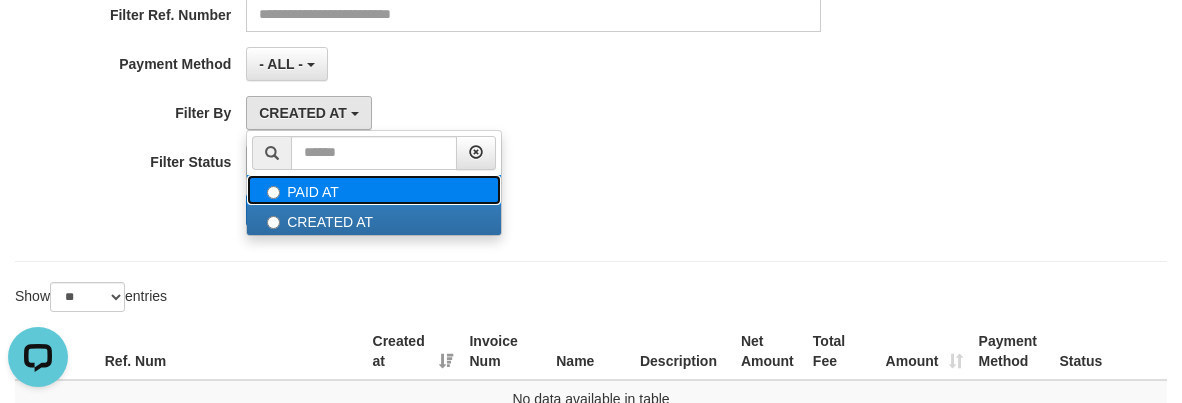 click on "PAID AT" at bounding box center (374, 190) 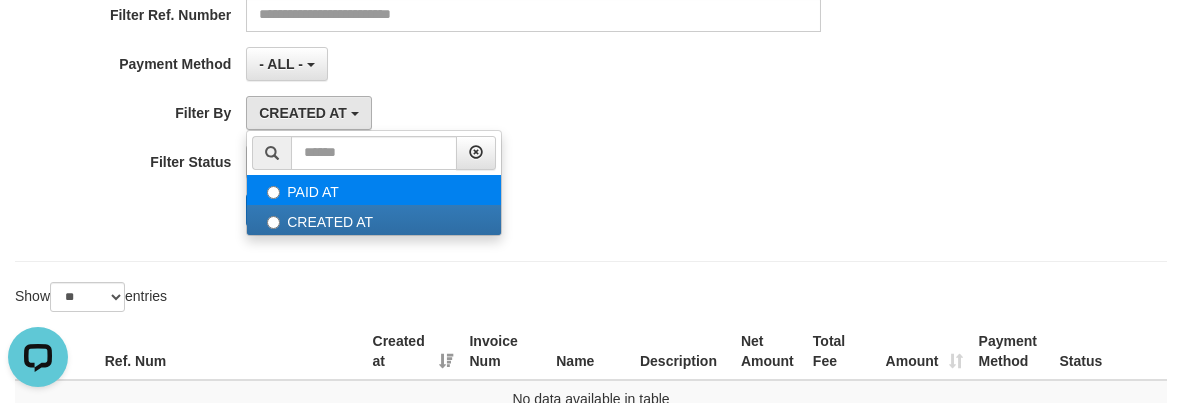 select on "*" 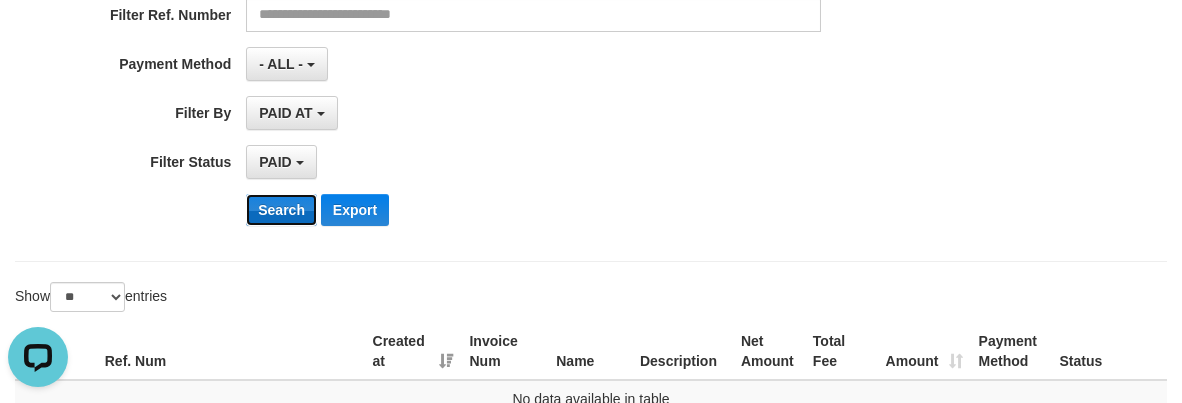 click on "Search" at bounding box center (281, 210) 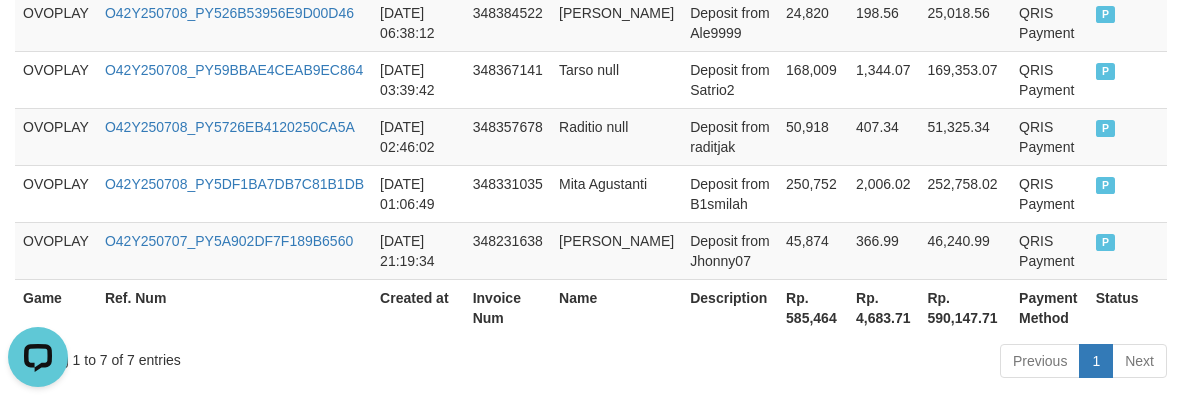 scroll, scrollTop: 993, scrollLeft: 0, axis: vertical 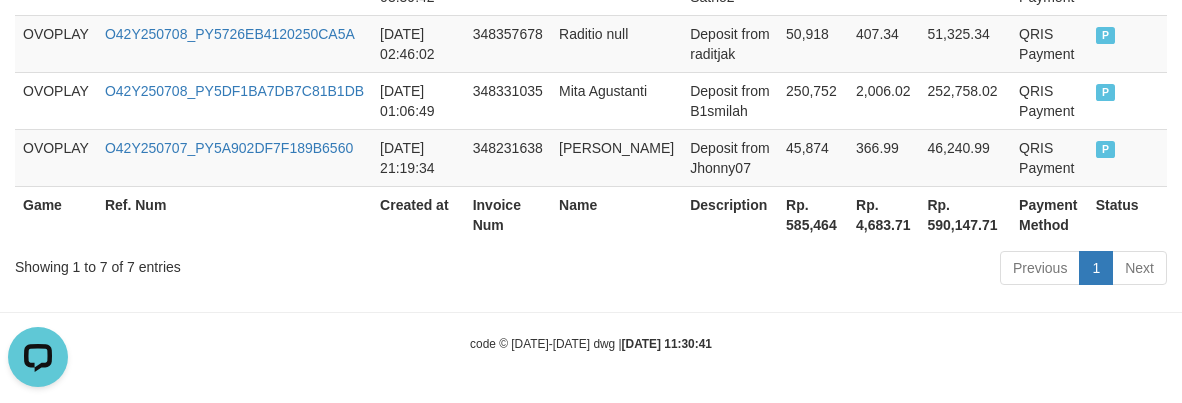 click on "Rp. 585,464" at bounding box center (813, 214) 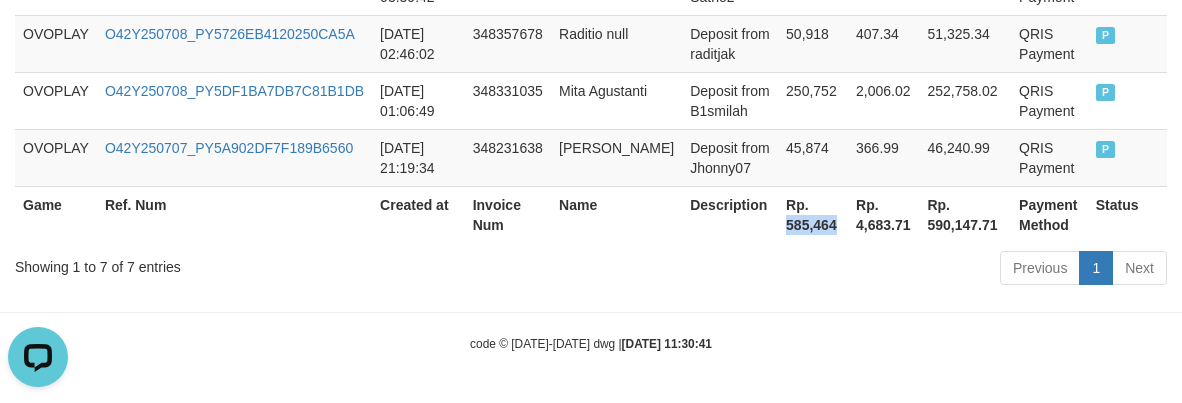 click on "Rp. 585,464" at bounding box center (813, 214) 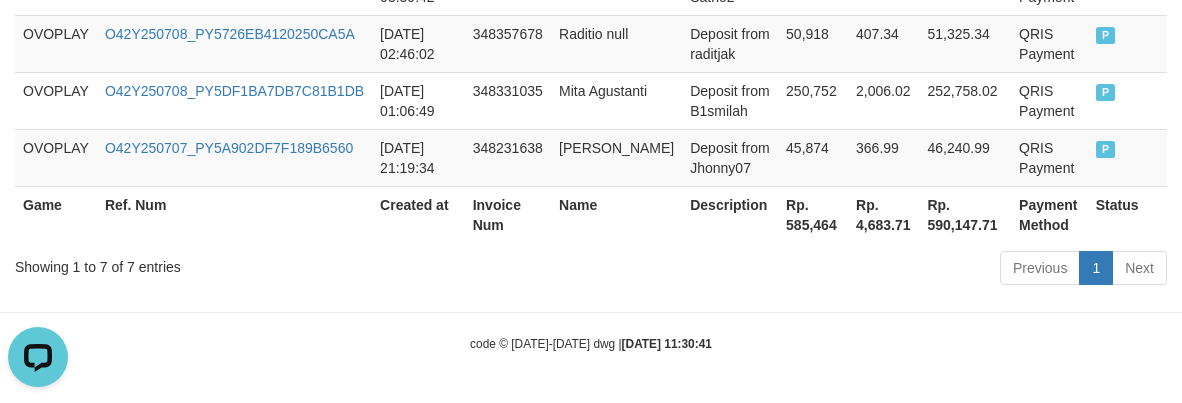 click on "Rp. 4,683.71" at bounding box center [883, 214] 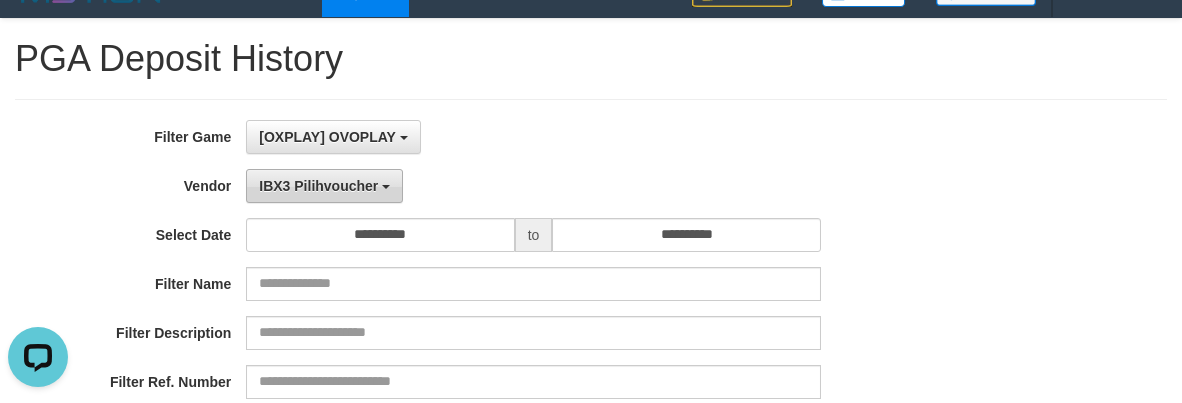 scroll, scrollTop: 0, scrollLeft: 0, axis: both 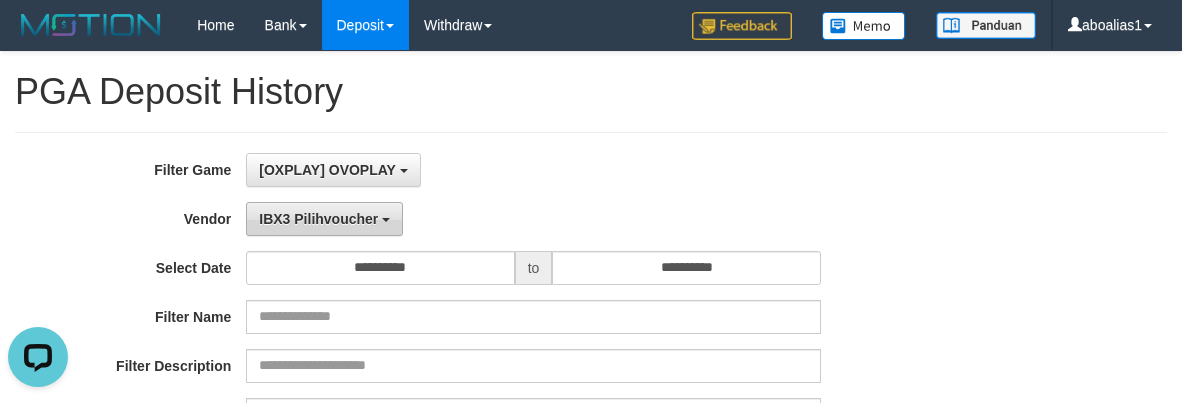 click on "IBX3 Pilihvoucher" at bounding box center [324, 219] 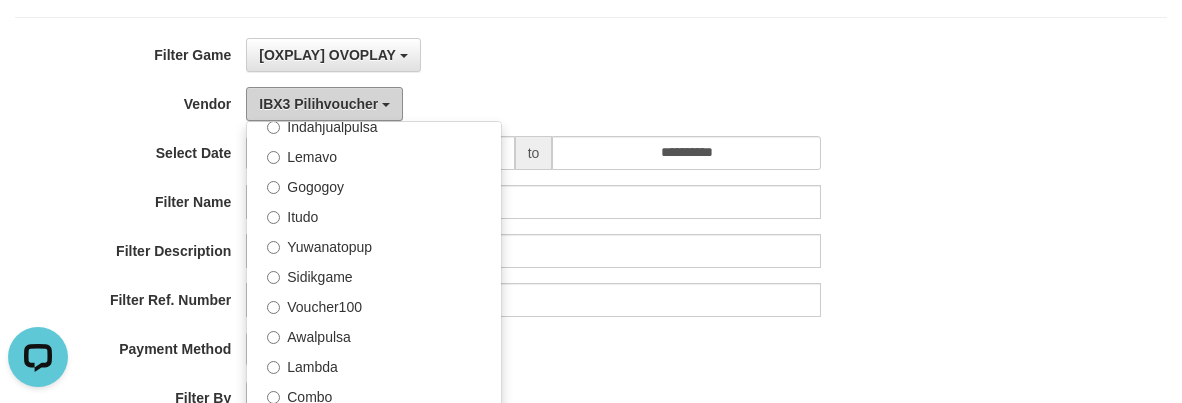 scroll, scrollTop: 100, scrollLeft: 0, axis: vertical 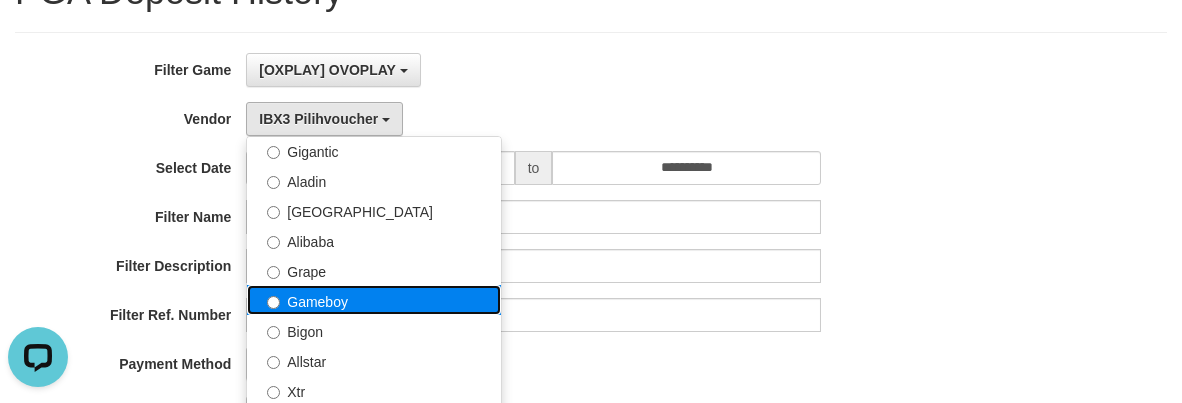 click on "Gameboy" at bounding box center (374, 300) 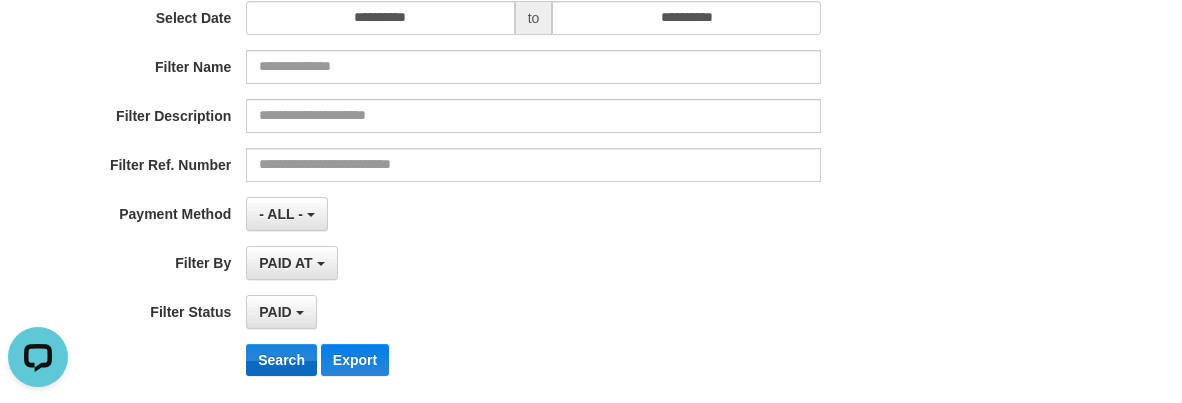 scroll, scrollTop: 400, scrollLeft: 0, axis: vertical 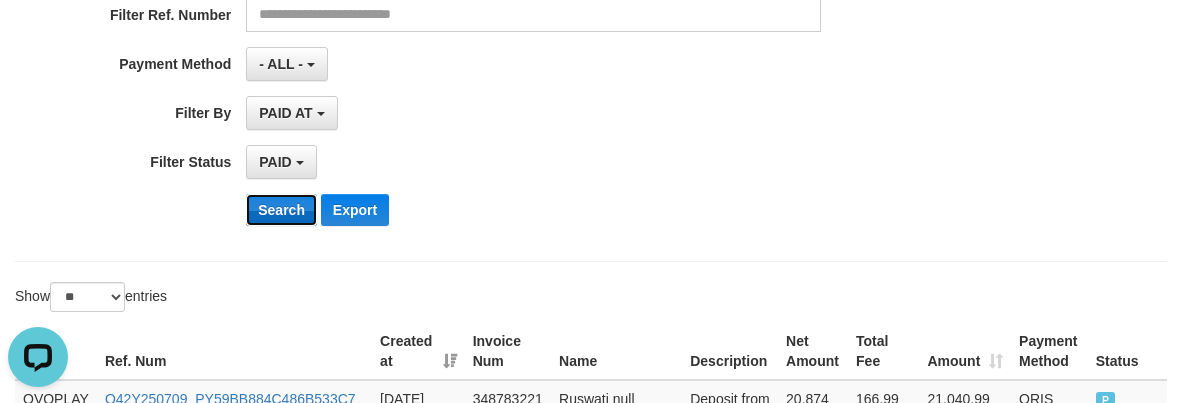 click on "Search" at bounding box center (281, 210) 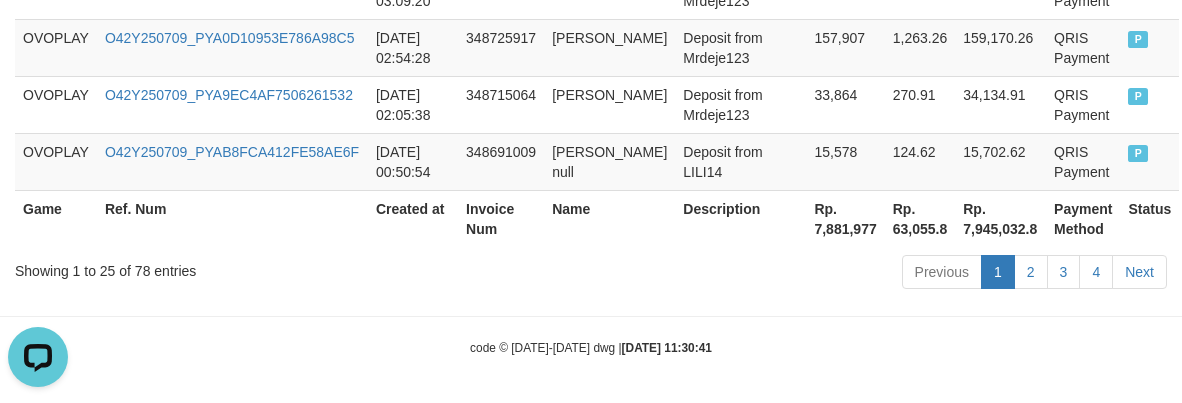 scroll, scrollTop: 2019, scrollLeft: 0, axis: vertical 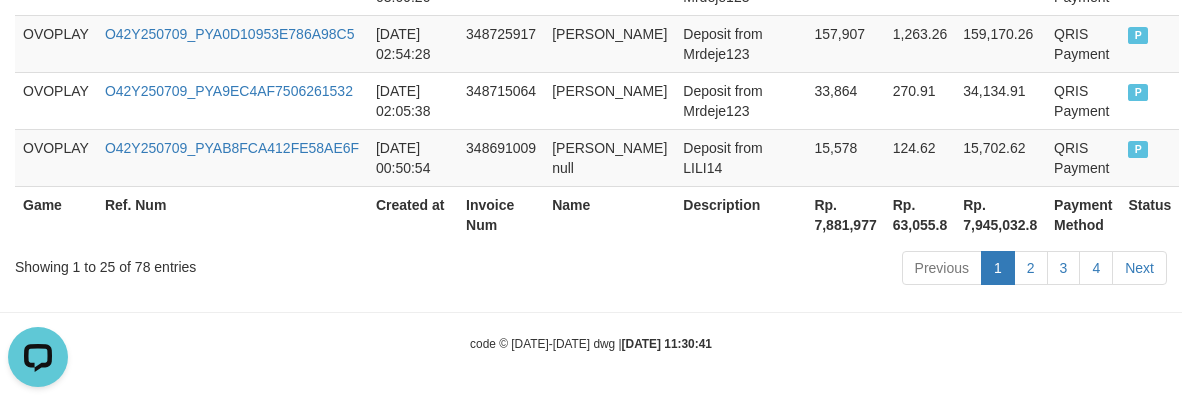 click on "Rp. 7,881,977" at bounding box center (845, 214) 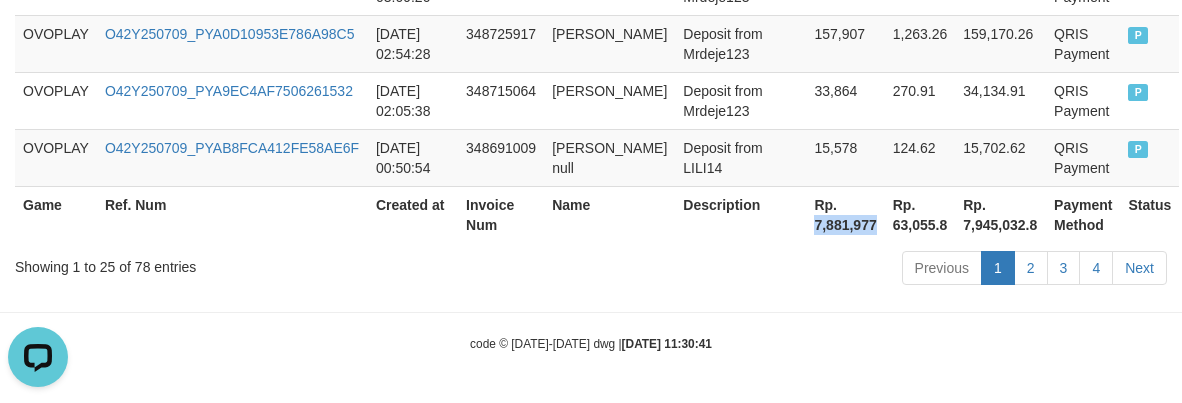 click on "Rp. 7,881,977" at bounding box center (845, 214) 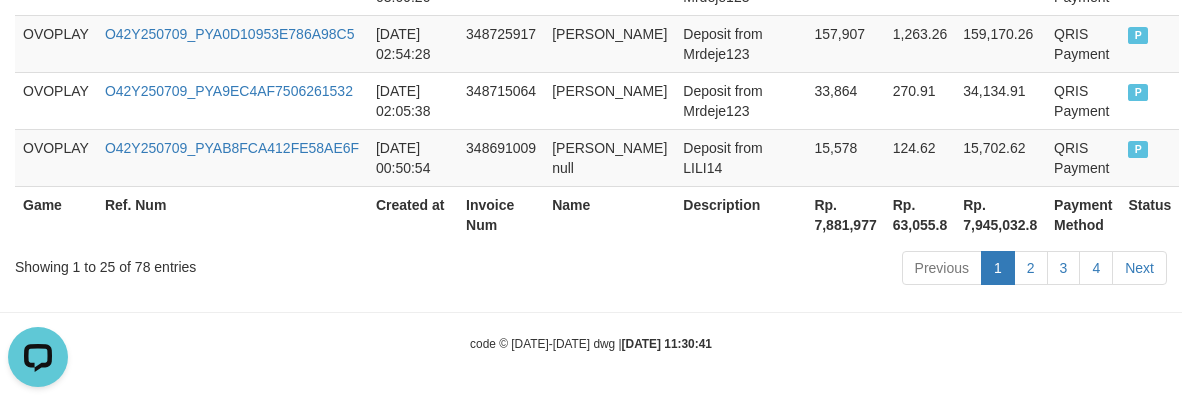 click on "Previous 1 2 3 4 Next" at bounding box center [838, 270] 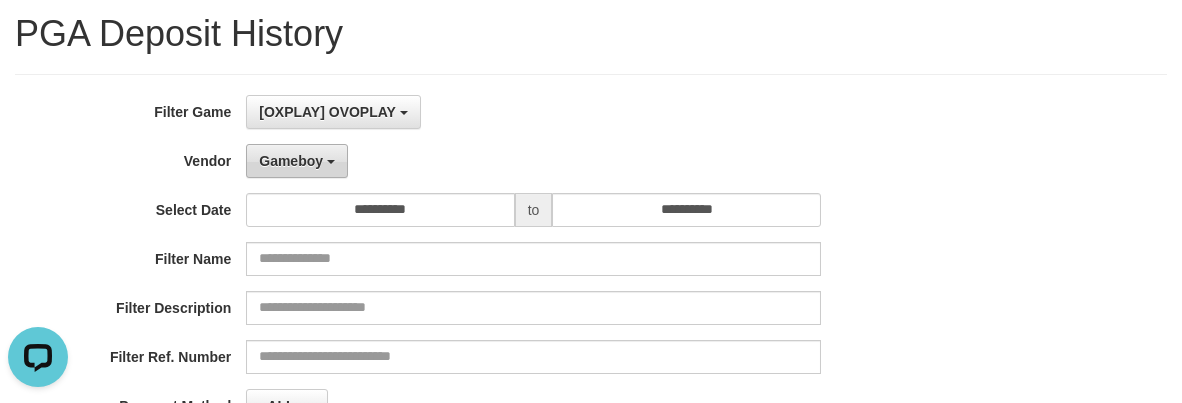 scroll, scrollTop: 0, scrollLeft: 0, axis: both 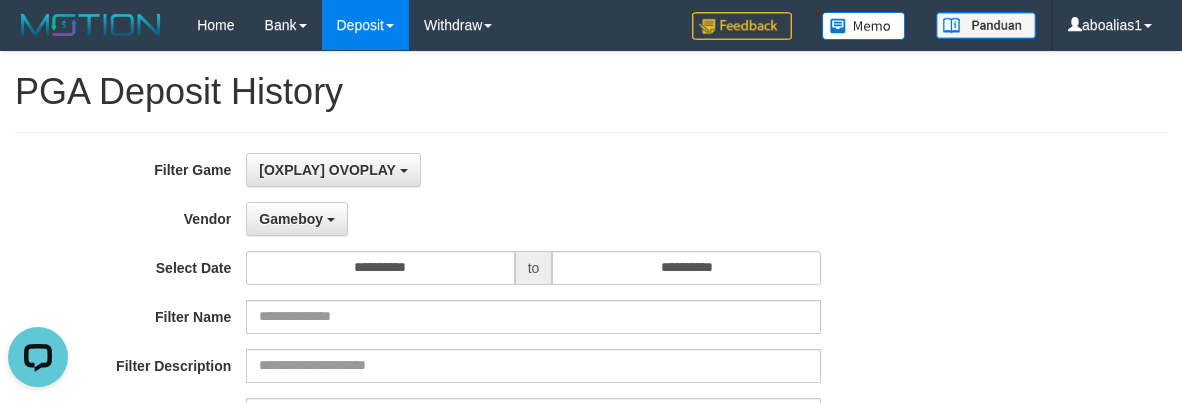 click on "**********" at bounding box center (492, 397) 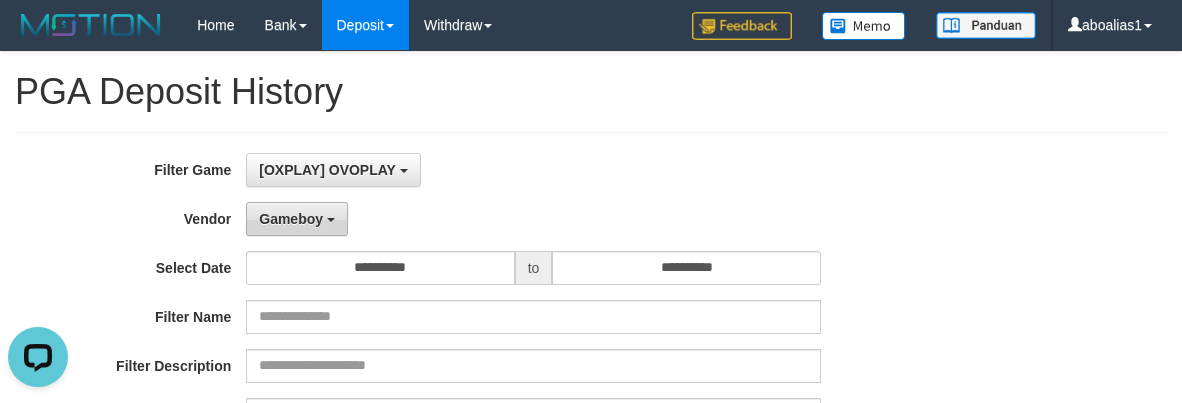 click on "Gameboy" at bounding box center (291, 219) 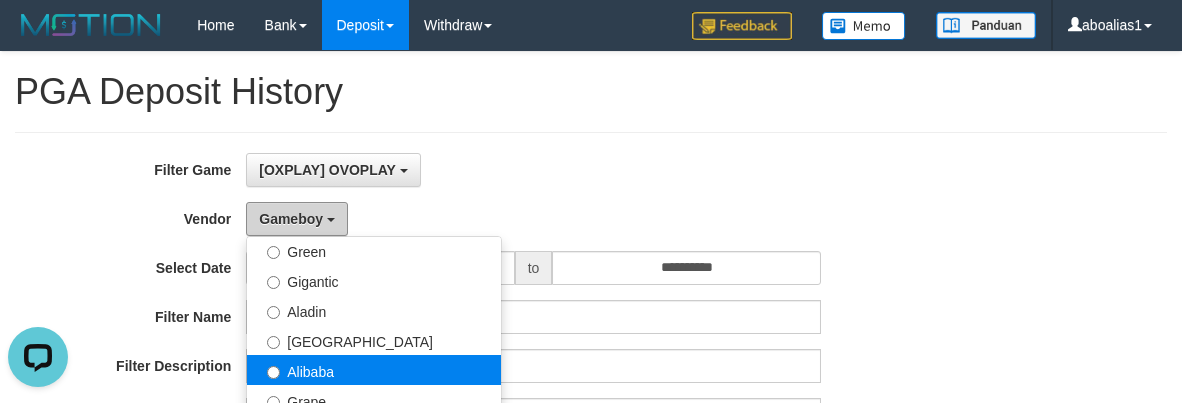 scroll 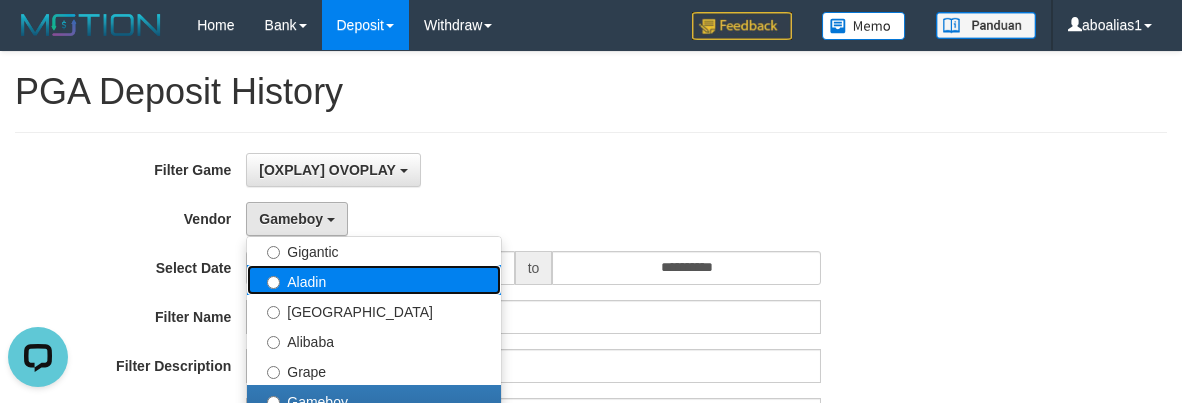click on "Aladin" at bounding box center (374, 280) 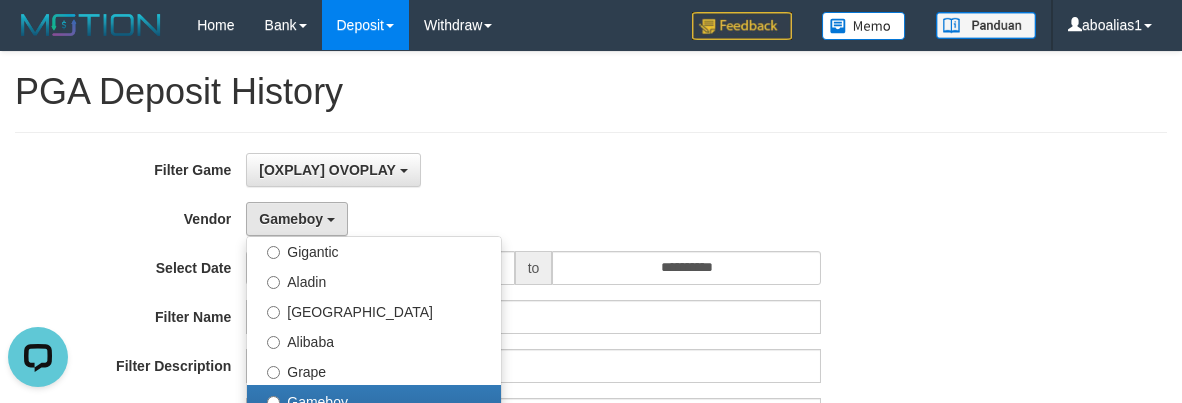 select on "**********" 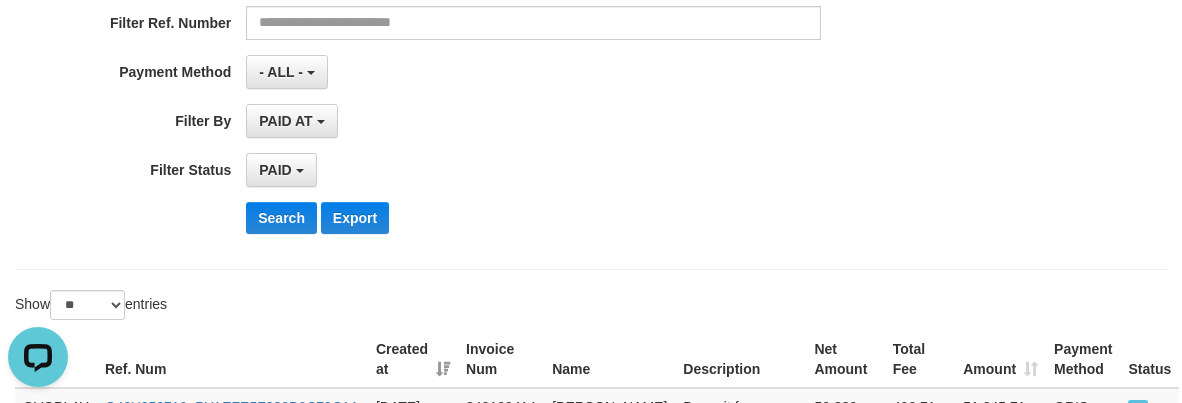scroll, scrollTop: 400, scrollLeft: 0, axis: vertical 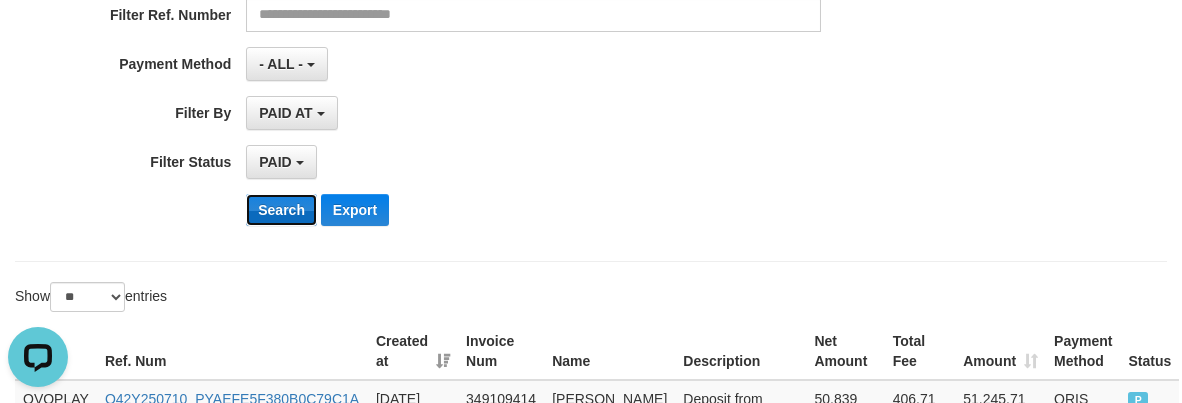 click on "Search" at bounding box center [281, 210] 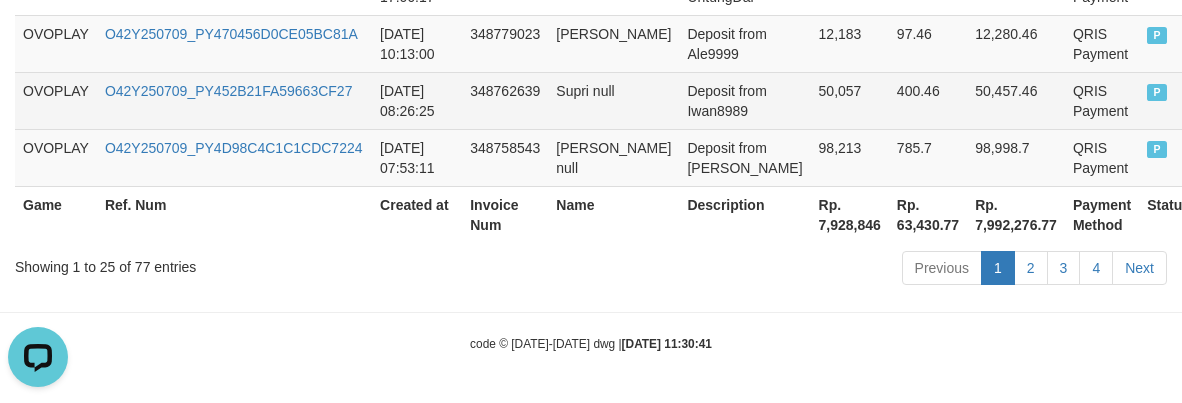 scroll, scrollTop: 2499, scrollLeft: 0, axis: vertical 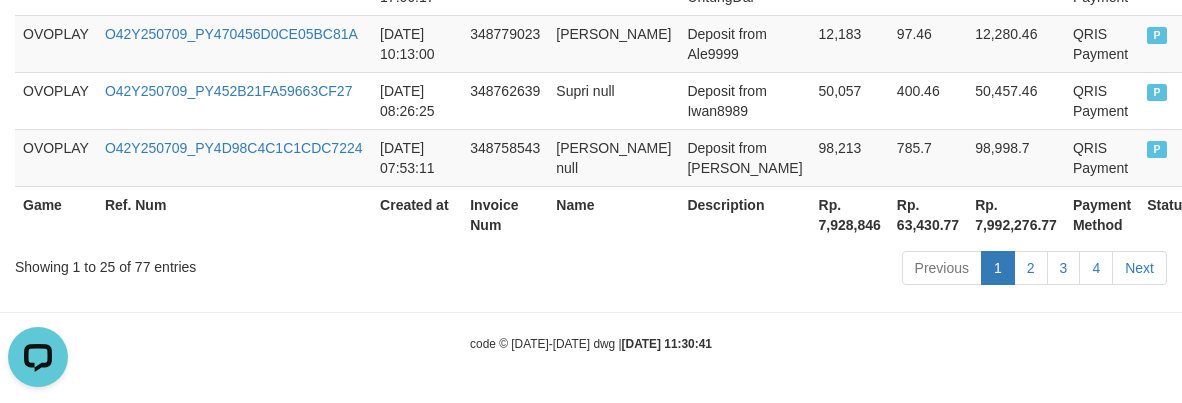 click on "Rp. 7,928,846" at bounding box center (850, 214) 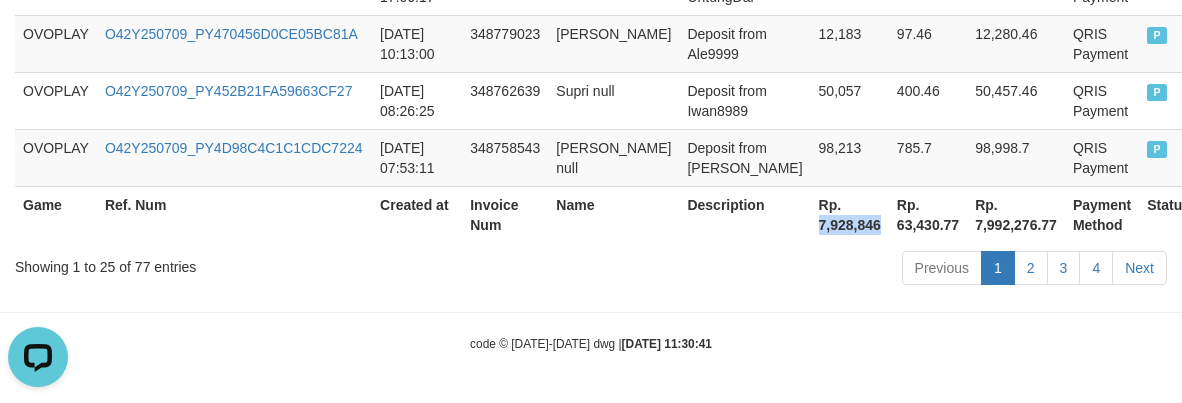 click on "Rp. 7,928,846" at bounding box center (850, 214) 